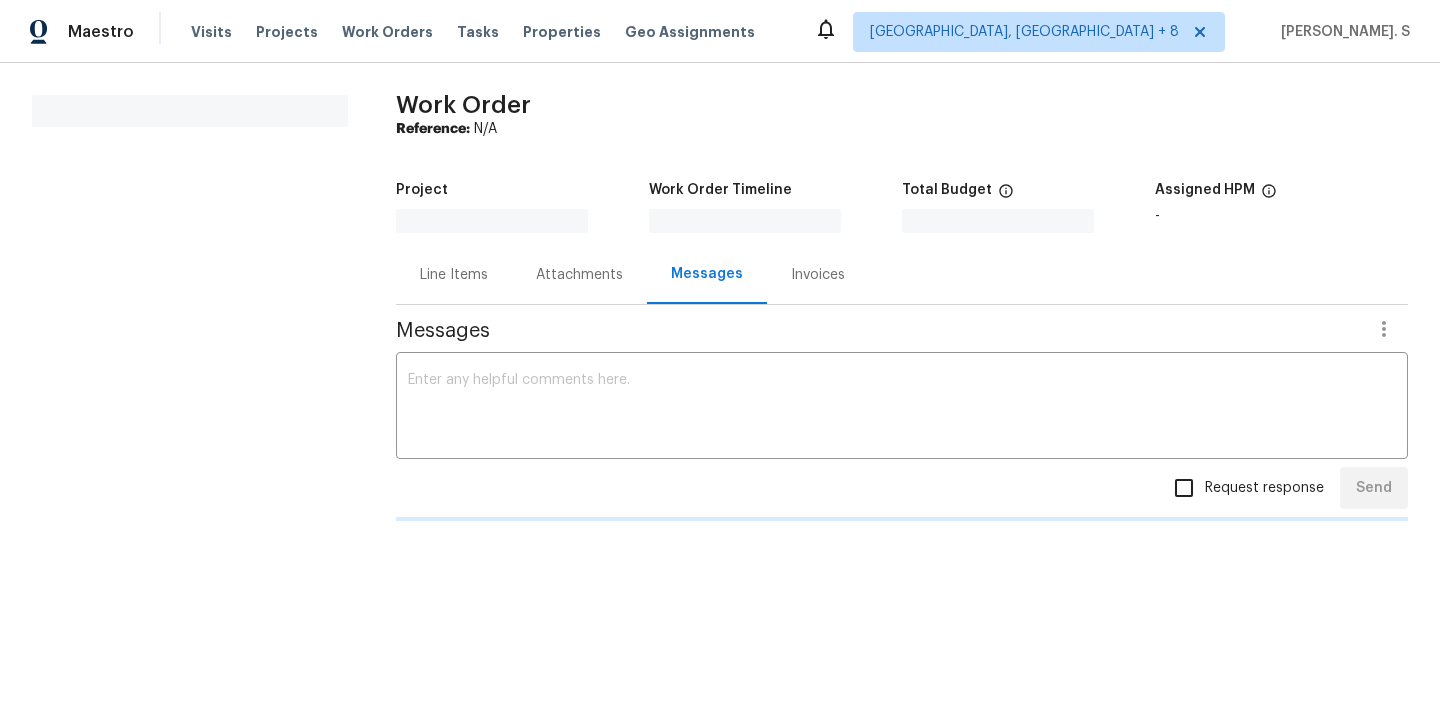 scroll, scrollTop: 0, scrollLeft: 0, axis: both 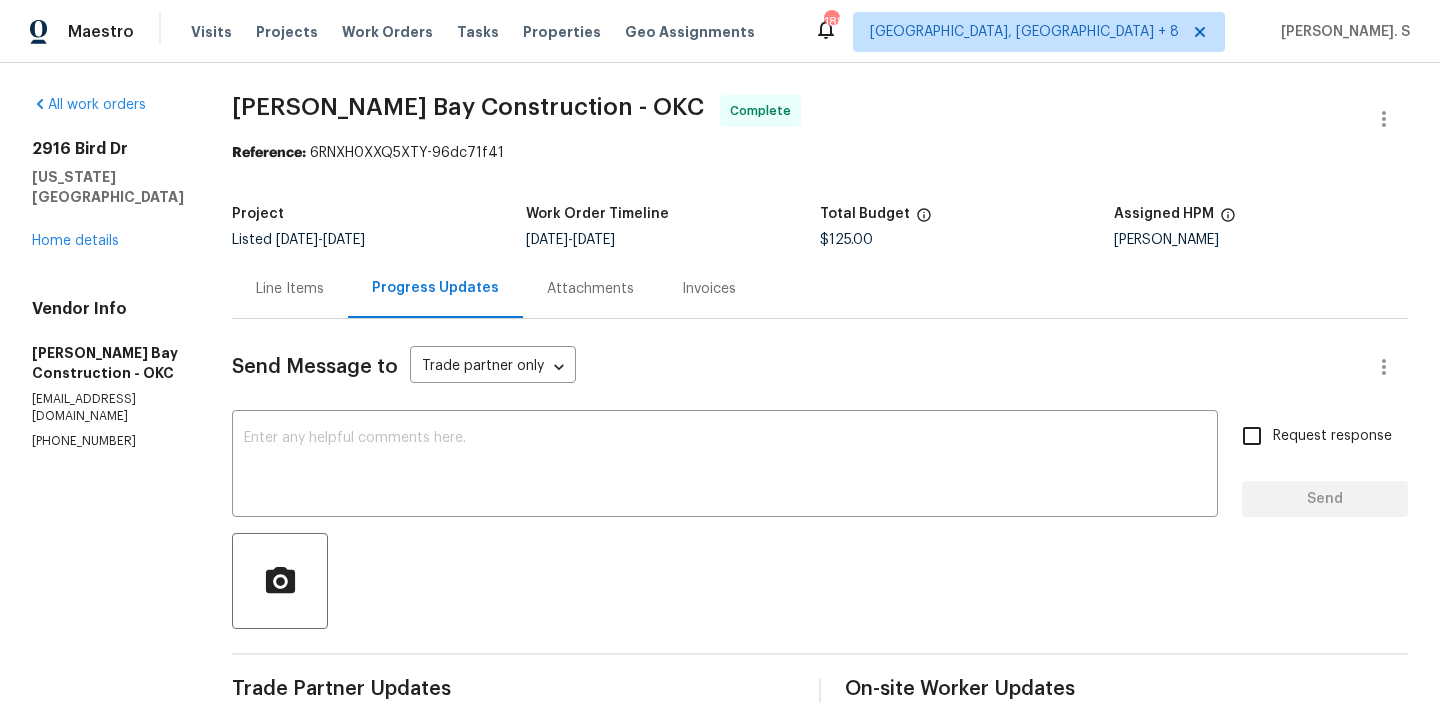 click on "Send Message to Trade partner only Trade partner only ​ x ​ Request response Send Trade Partner Updates Glory Joyce. S 07/10/2025 7:57 AM Thanks for completing the work. The work order is approved and QC is done. Glory Joyce. S 07/09/2025 8:54 AM We do see that,""Received feedback to repair non-working light."this has not been addressed yet. Could you please get this done asap? Glory Joyce. S 07/03/2025 12:20 PM Could you please call us back? Glory Joyce. S 07/03/2025 7:35 AM Despite multiple follow-ups through the portal, texts, and emails, we will be reassigning the work order this afternoon if we do not receive an update from you. Kindly respond as soon as possible. Glory Joyce. S 07/02/2025 8:23 AM Thanks for accepting the work order and could you please let us know the status of the work order? Please reply back. Glory Joyce. S 06/30/2025 3:59 PM On-site Worker Updates" at bounding box center [820, 829] 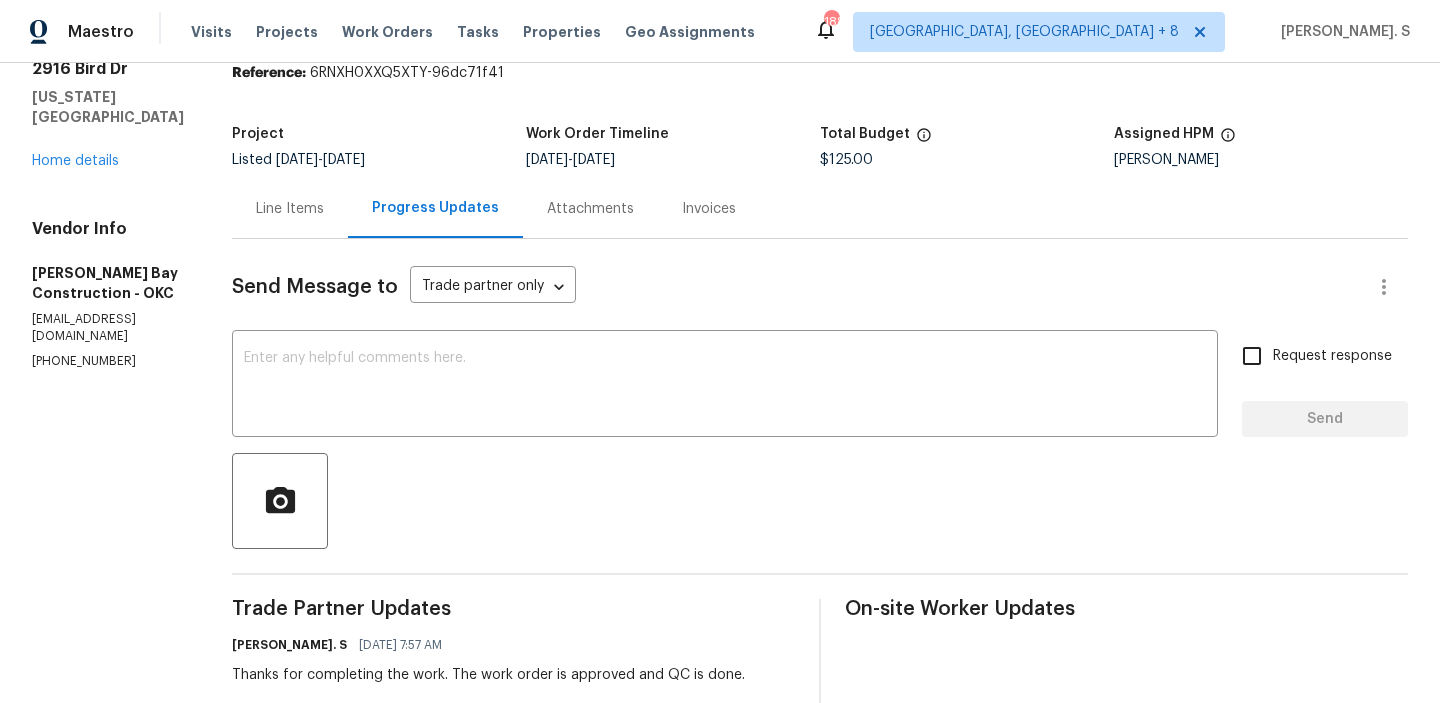 scroll, scrollTop: 93, scrollLeft: 0, axis: vertical 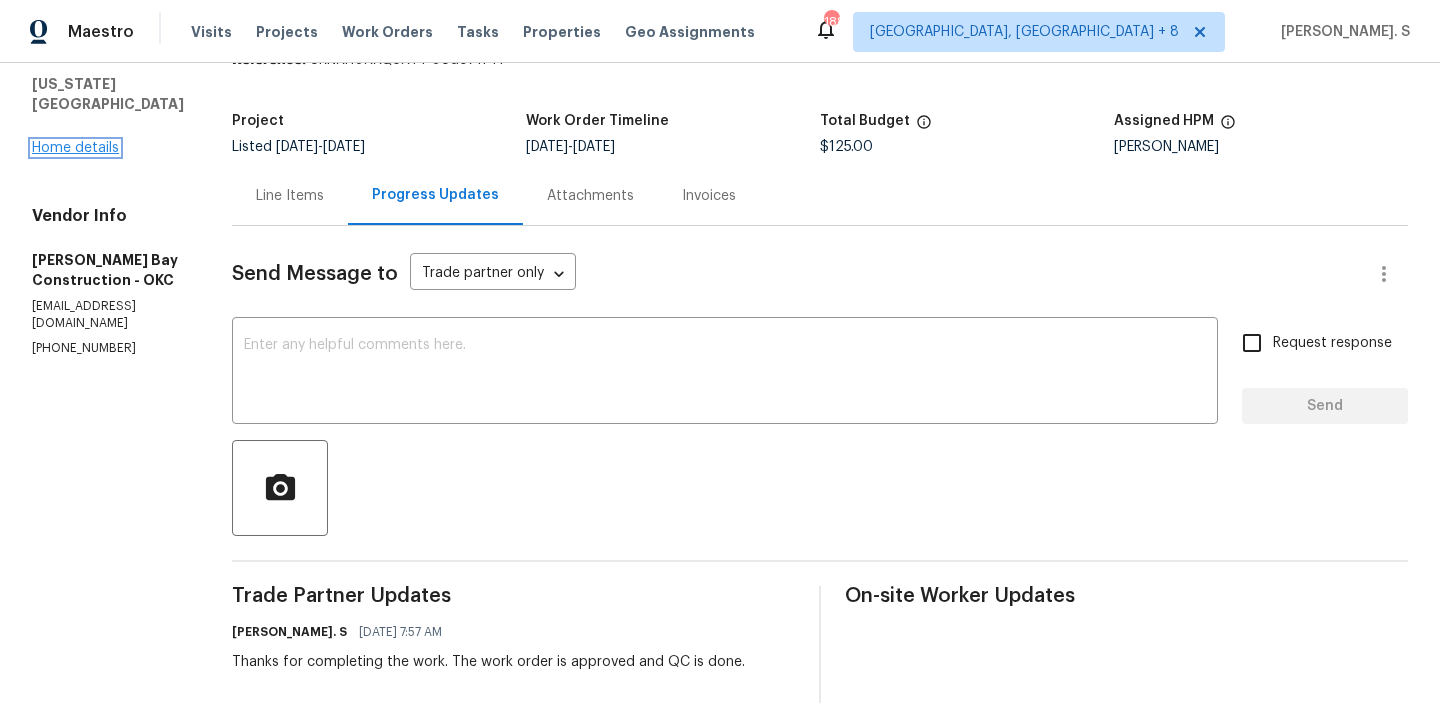 click on "Home details" at bounding box center [75, 148] 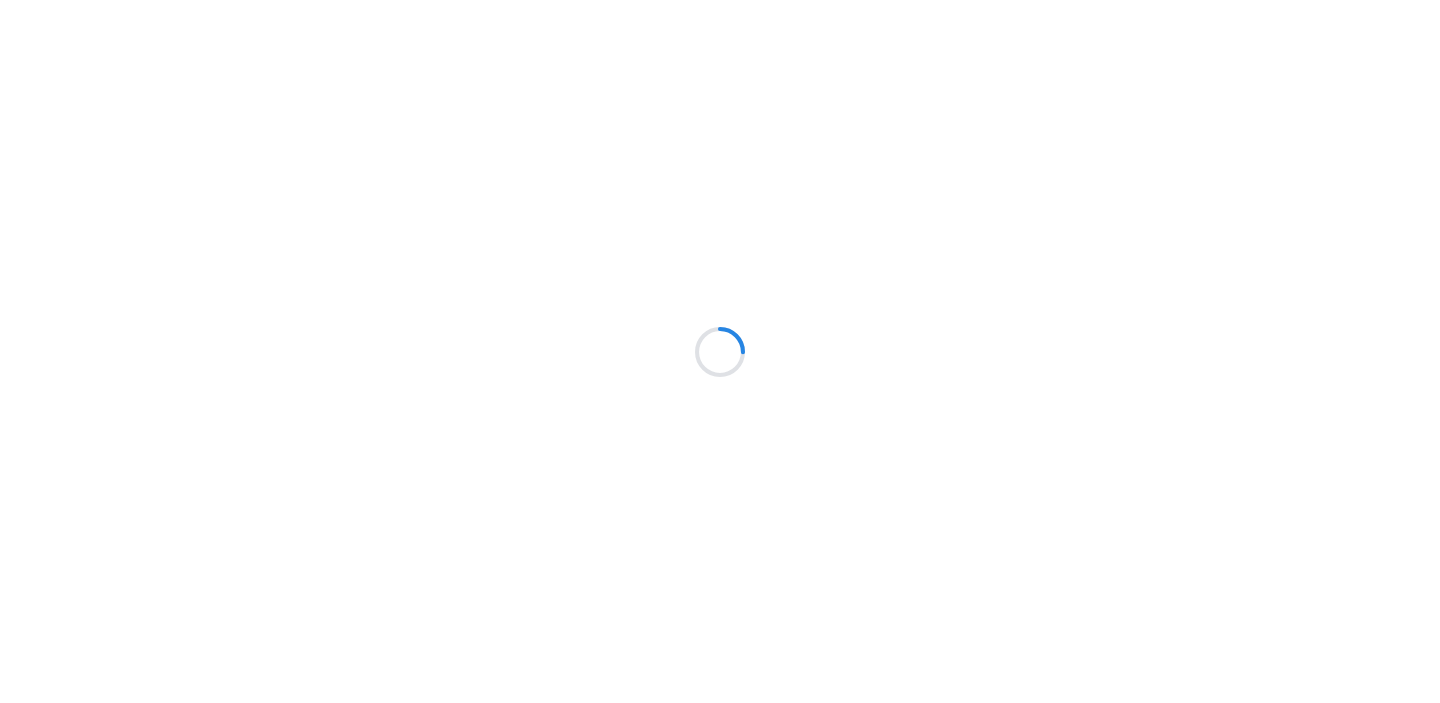 scroll, scrollTop: 0, scrollLeft: 0, axis: both 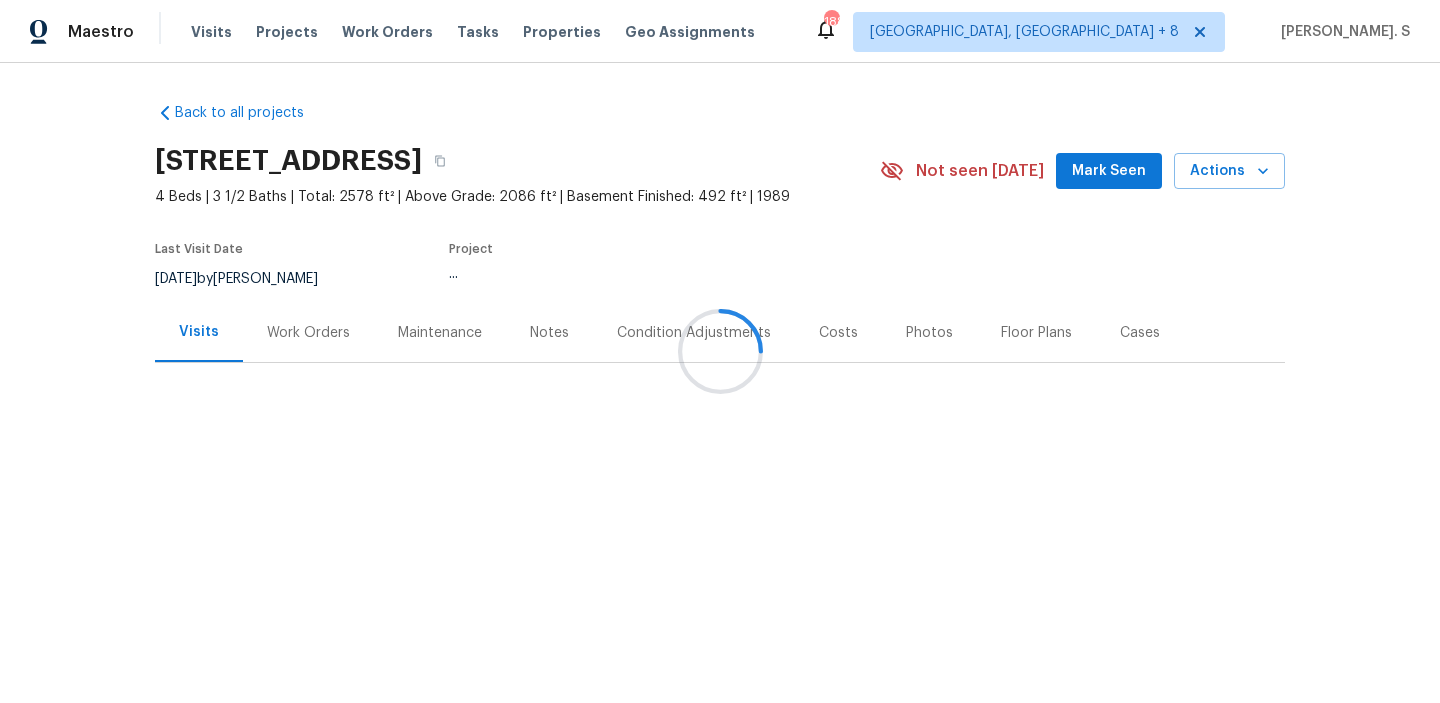 click on "Work Orders" at bounding box center [308, 333] 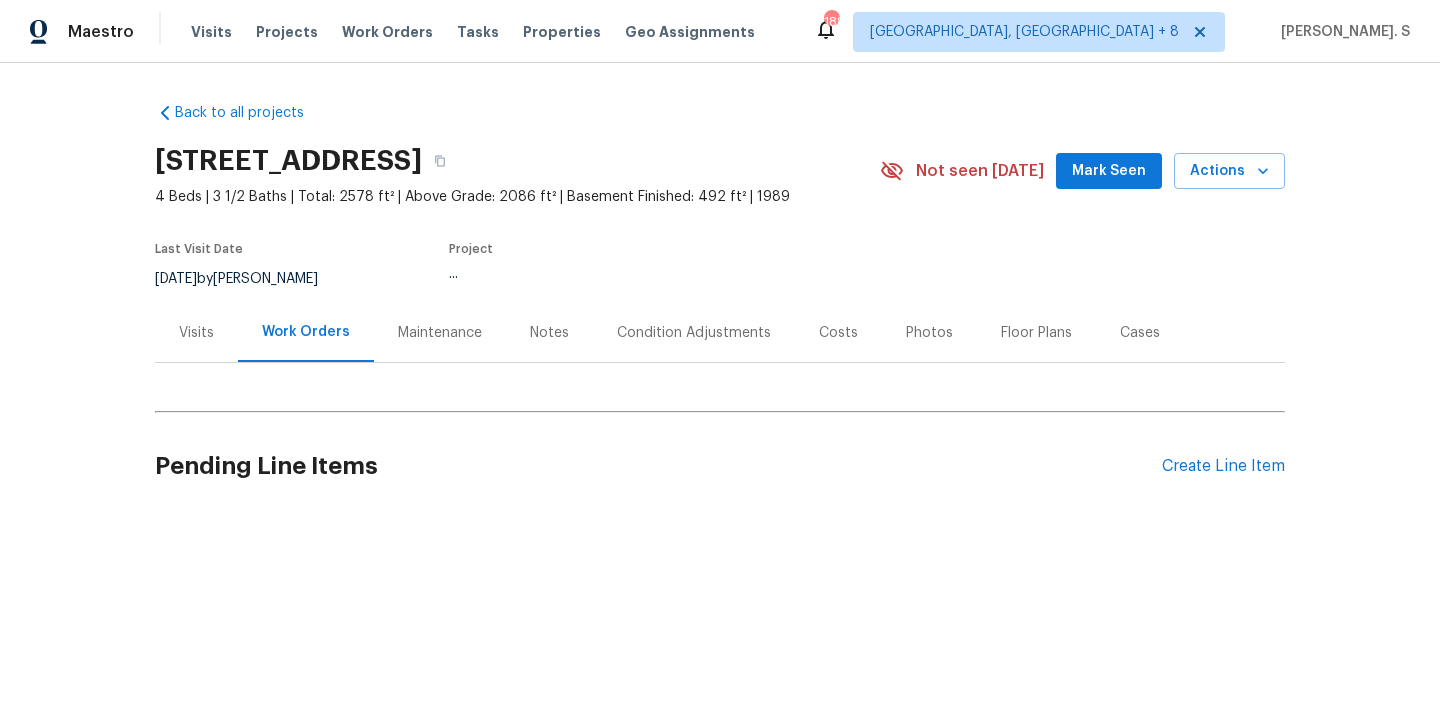 click on "Work Orders" at bounding box center (306, 332) 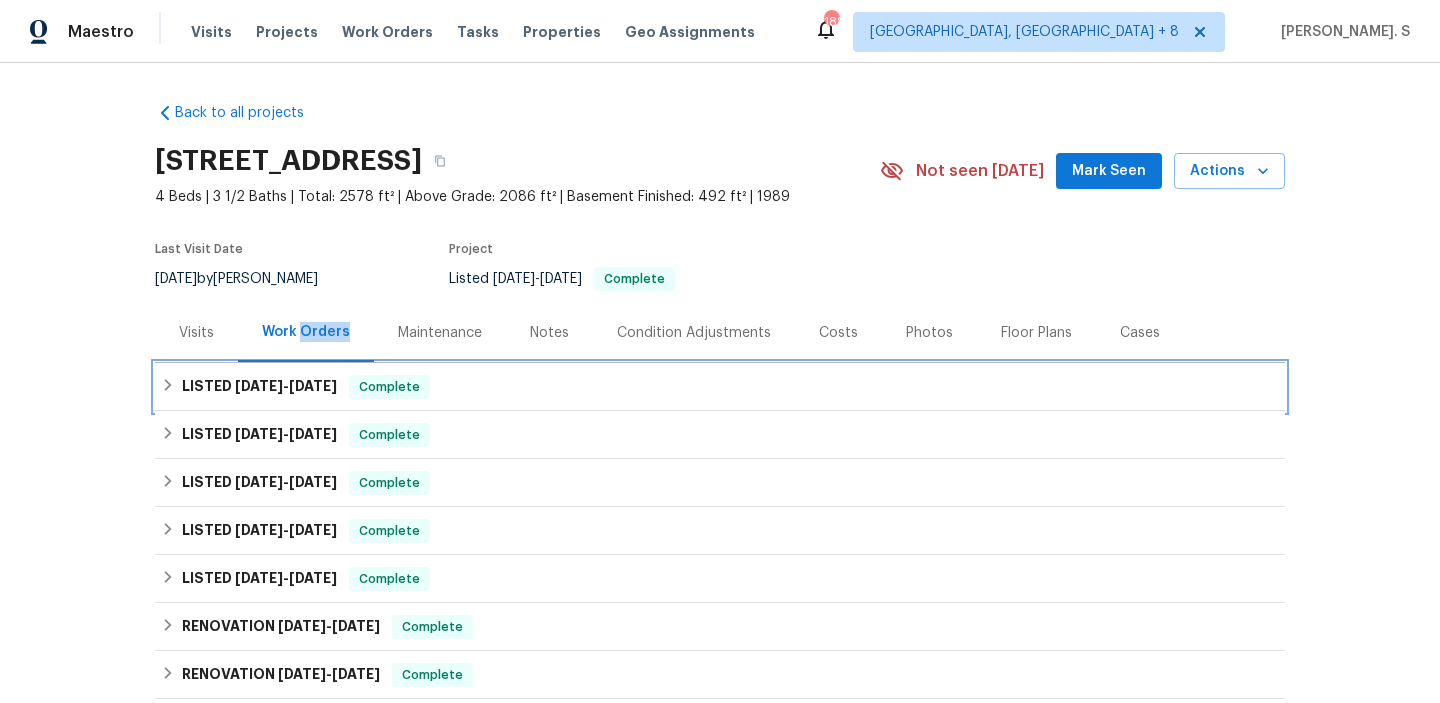 click on "LISTED   6/17/25  -  6/23/25 Complete" at bounding box center (720, 387) 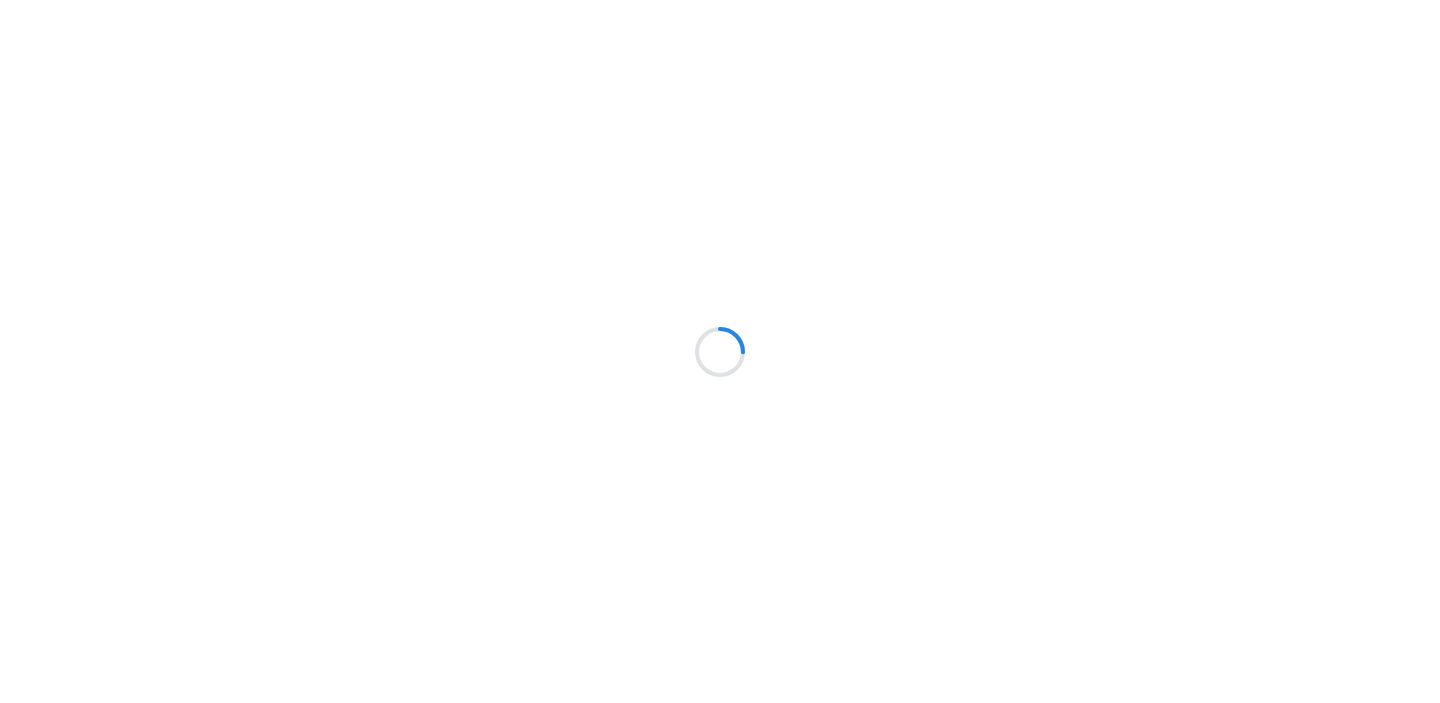 scroll, scrollTop: 0, scrollLeft: 0, axis: both 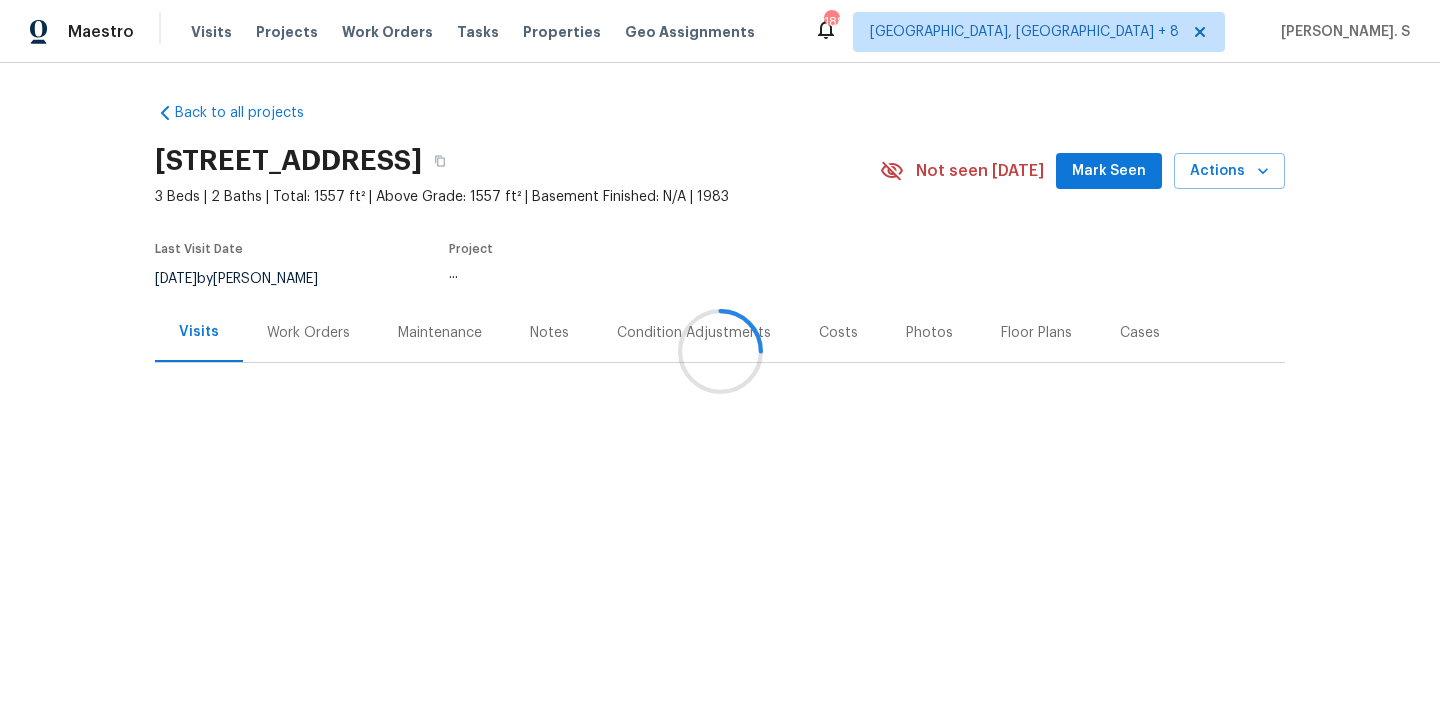 click on "Work Orders" at bounding box center (308, 333) 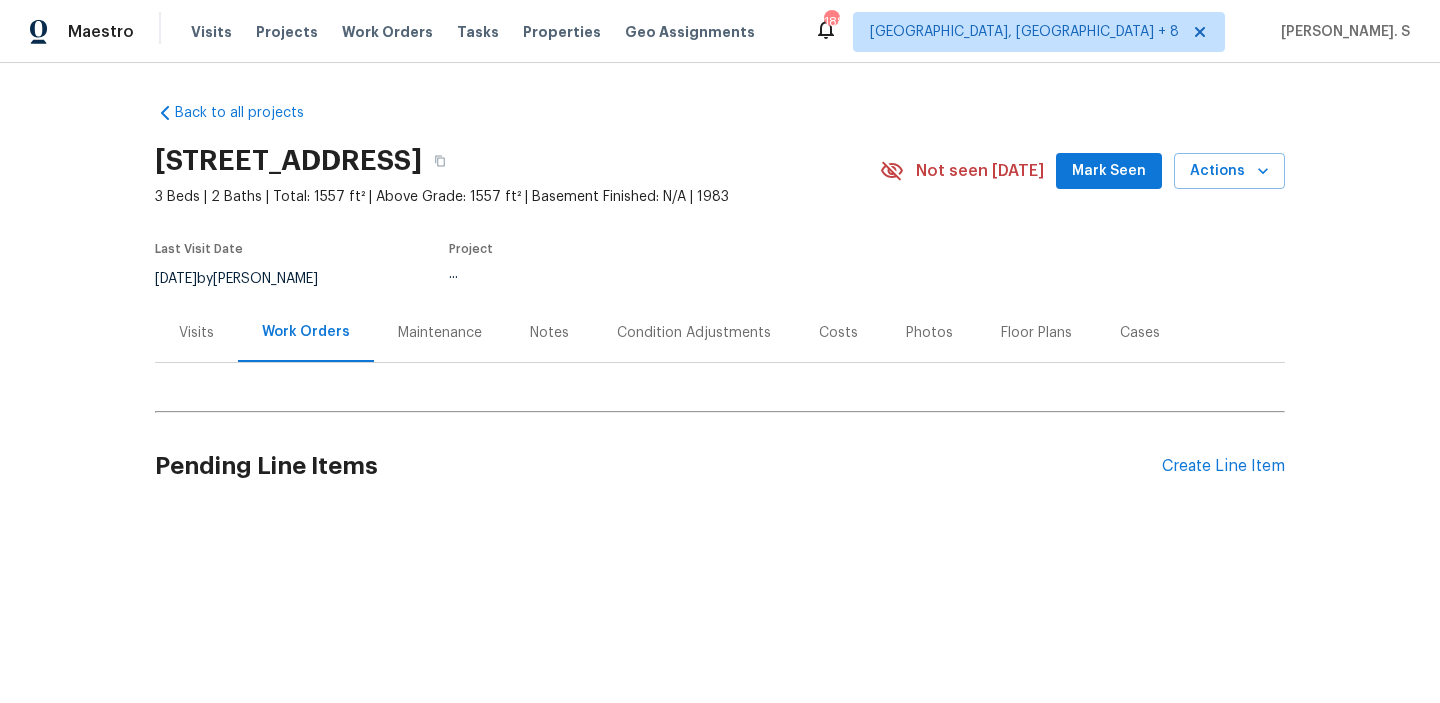 click on "Work Orders" at bounding box center (306, 332) 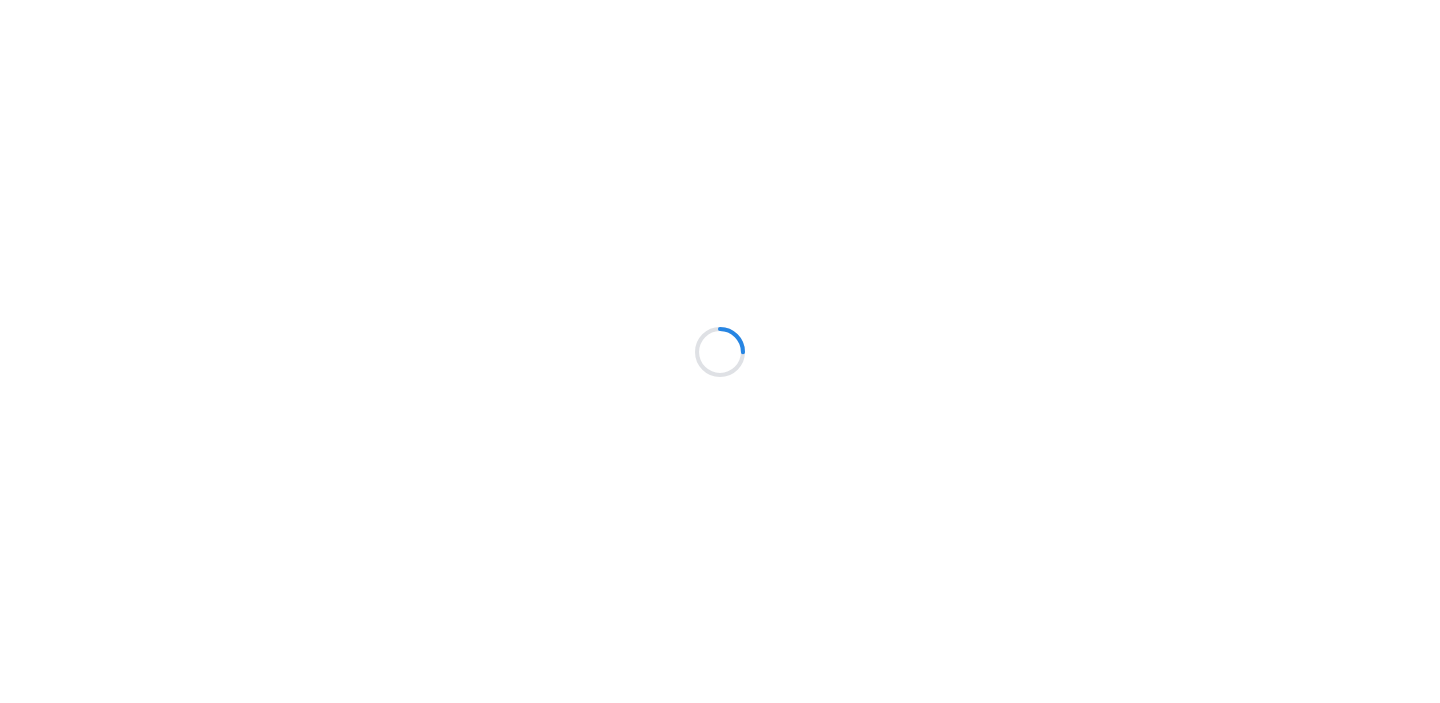 scroll, scrollTop: 0, scrollLeft: 0, axis: both 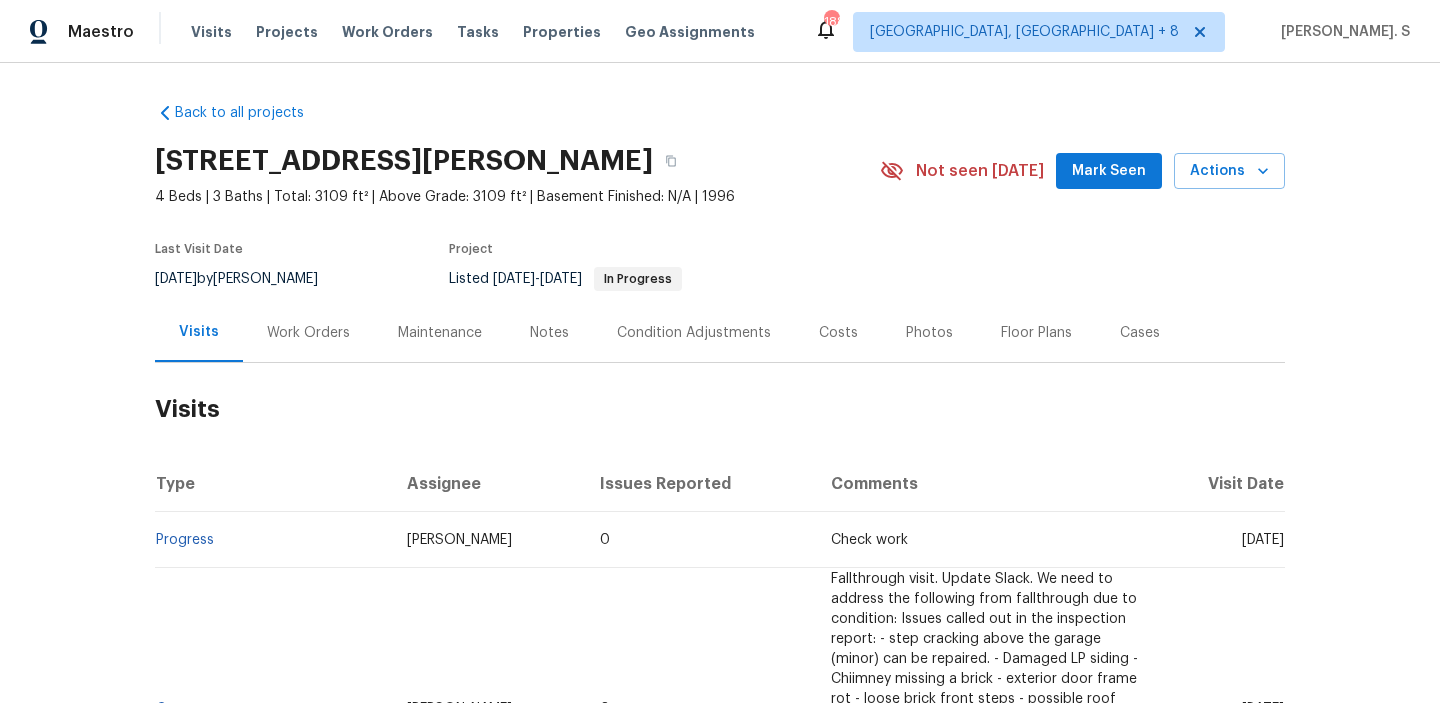 click on "Work Orders" at bounding box center [308, 333] 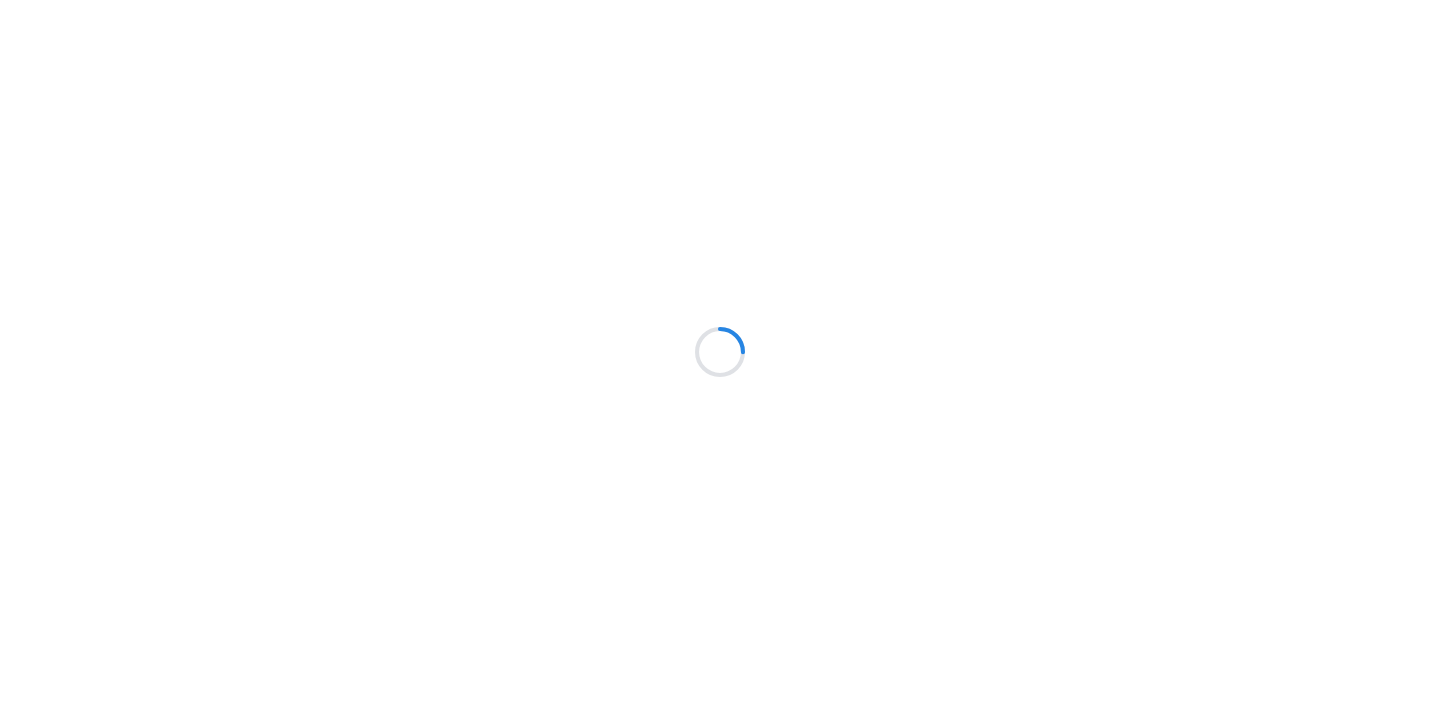 scroll, scrollTop: 0, scrollLeft: 0, axis: both 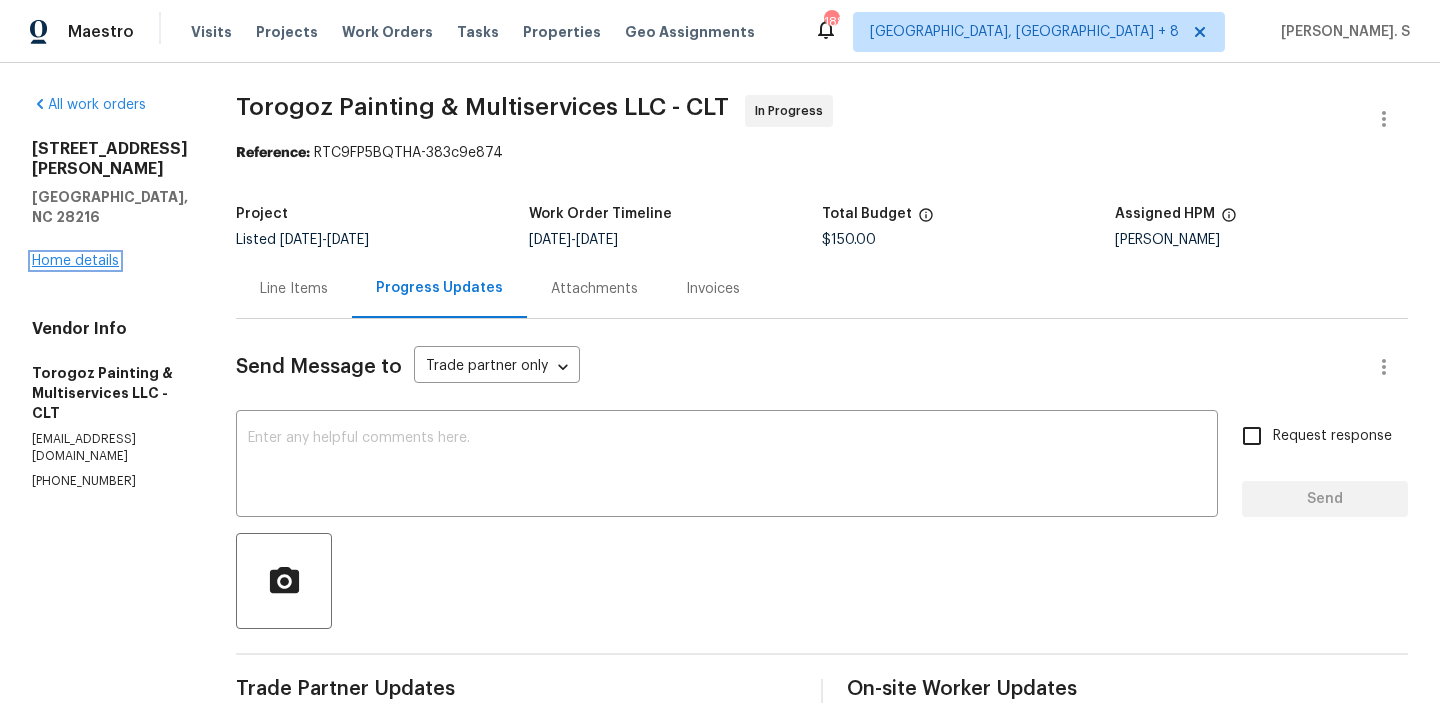 click on "Home details" at bounding box center [75, 261] 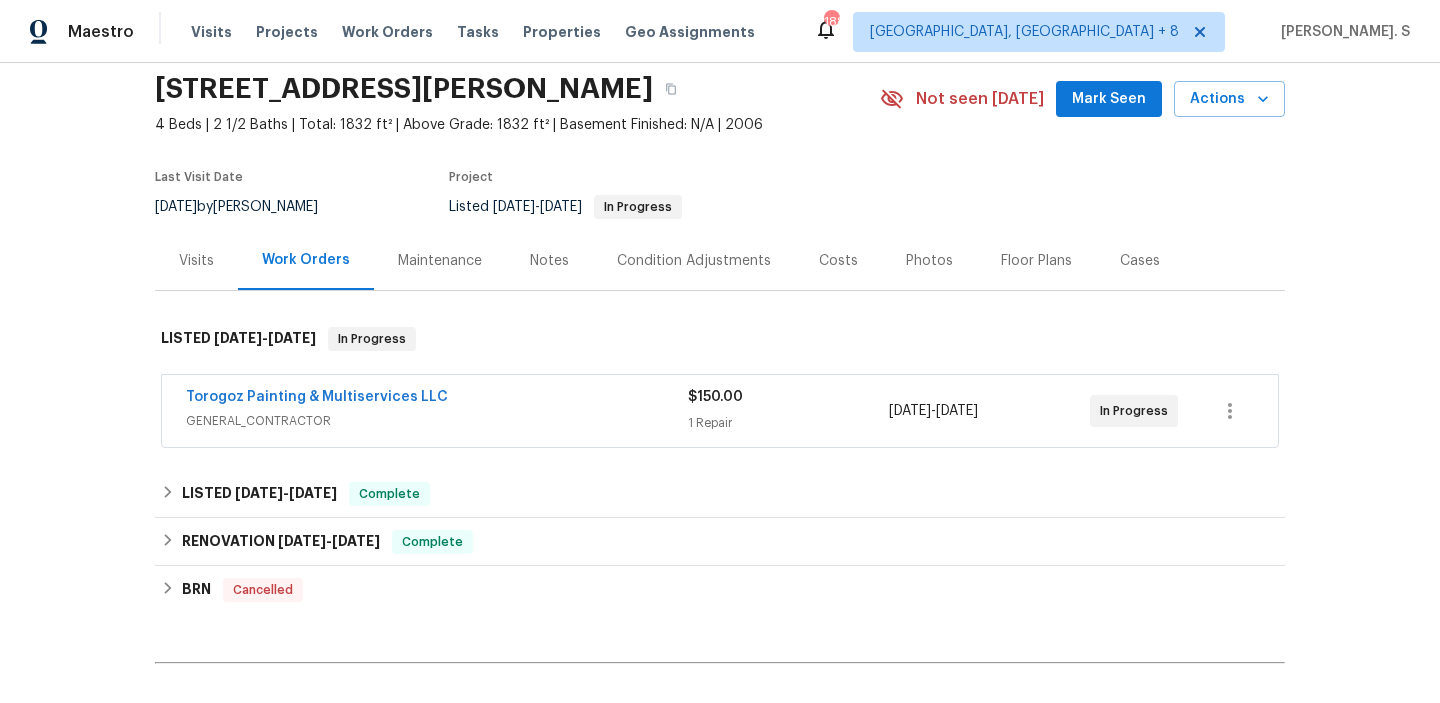 scroll, scrollTop: 137, scrollLeft: 0, axis: vertical 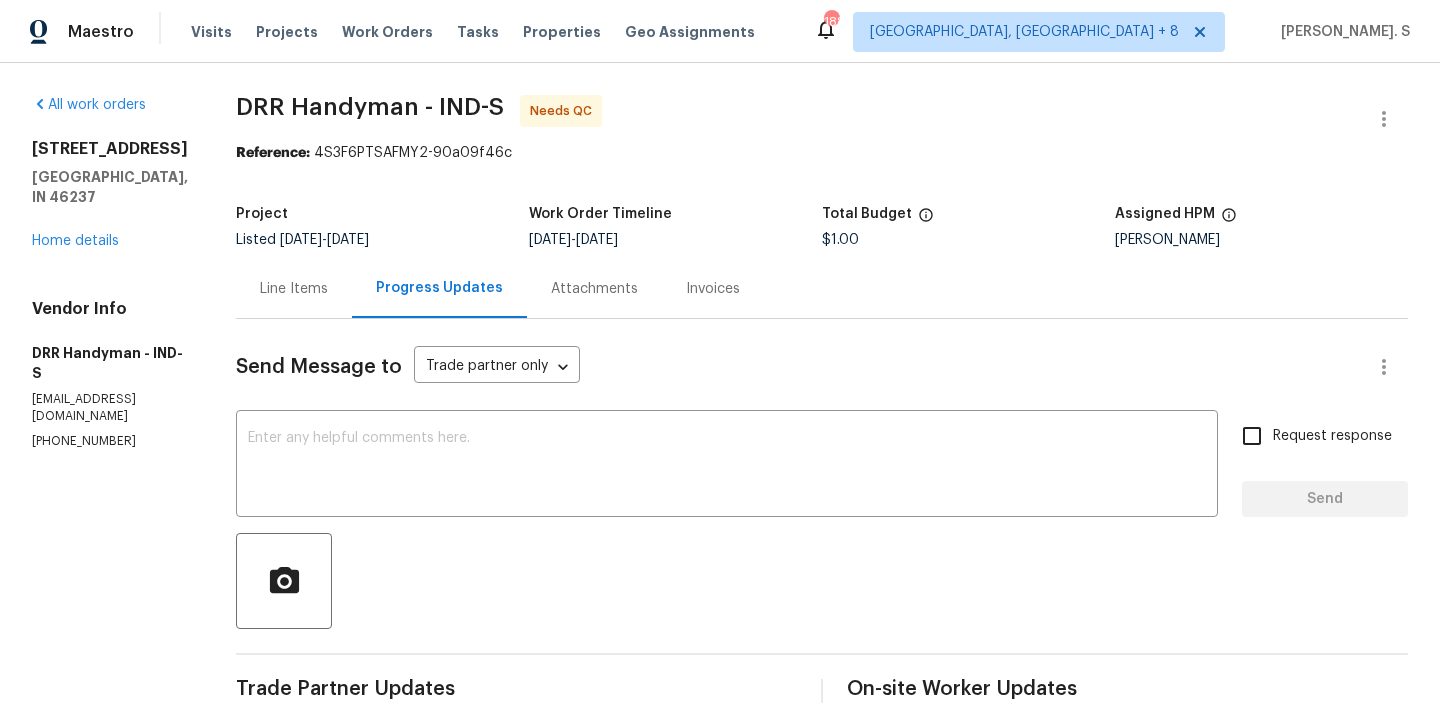 click on "Line Items" at bounding box center (294, 288) 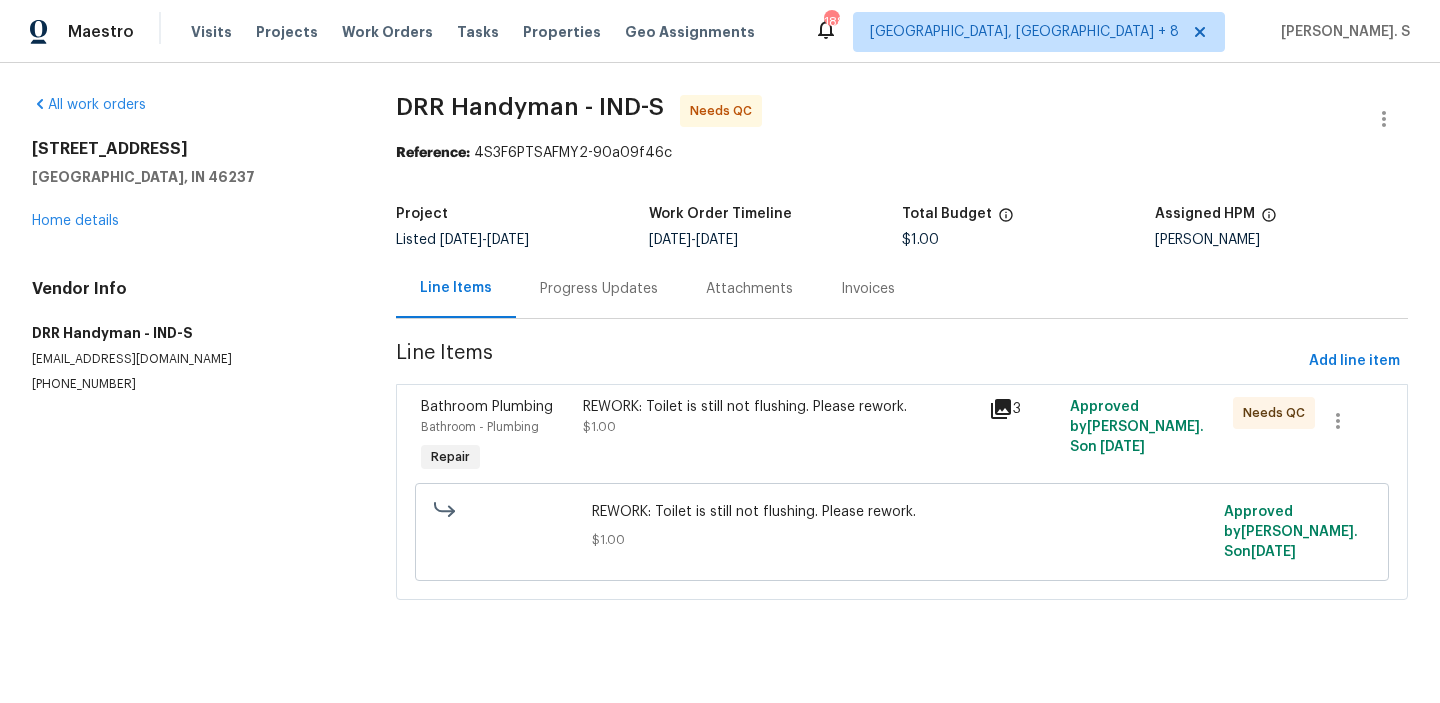click on "REWORK: Toilet is still not flushing. Please rework." at bounding box center (780, 407) 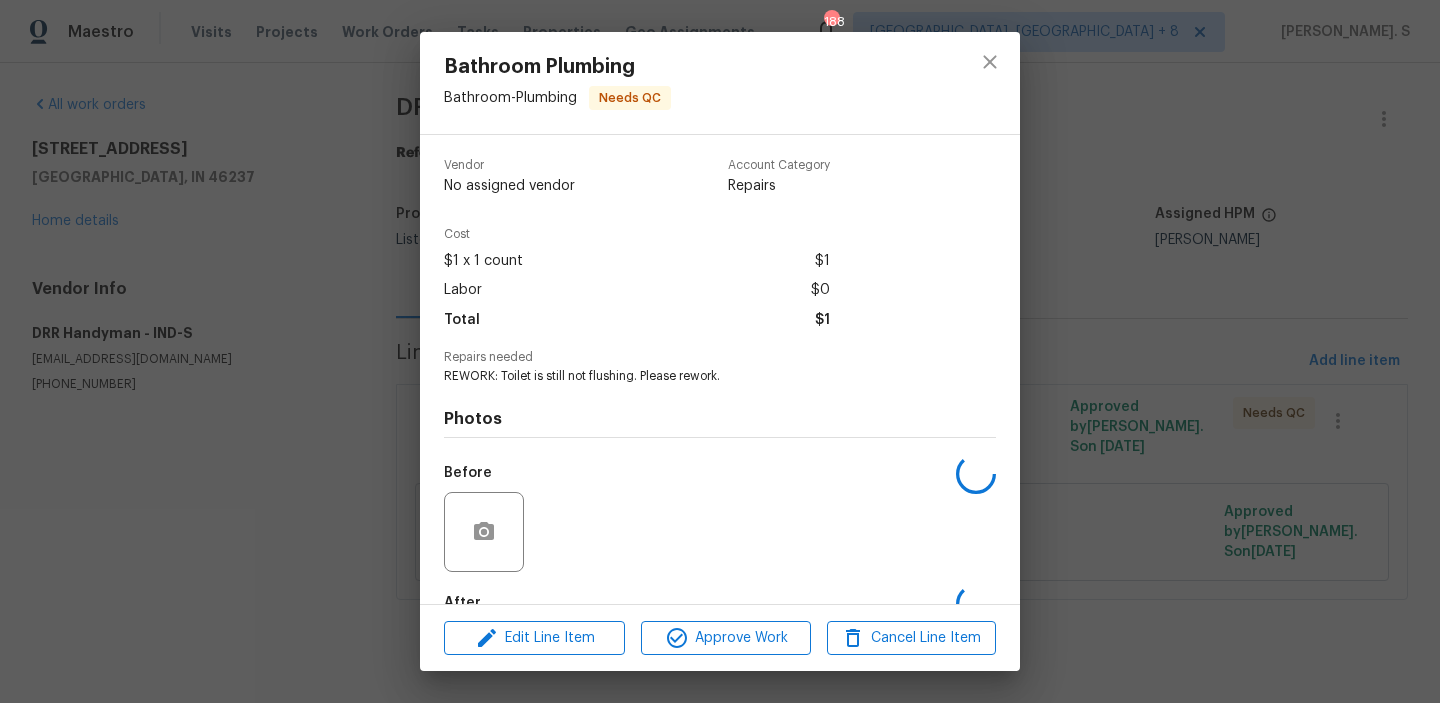 scroll, scrollTop: 118, scrollLeft: 0, axis: vertical 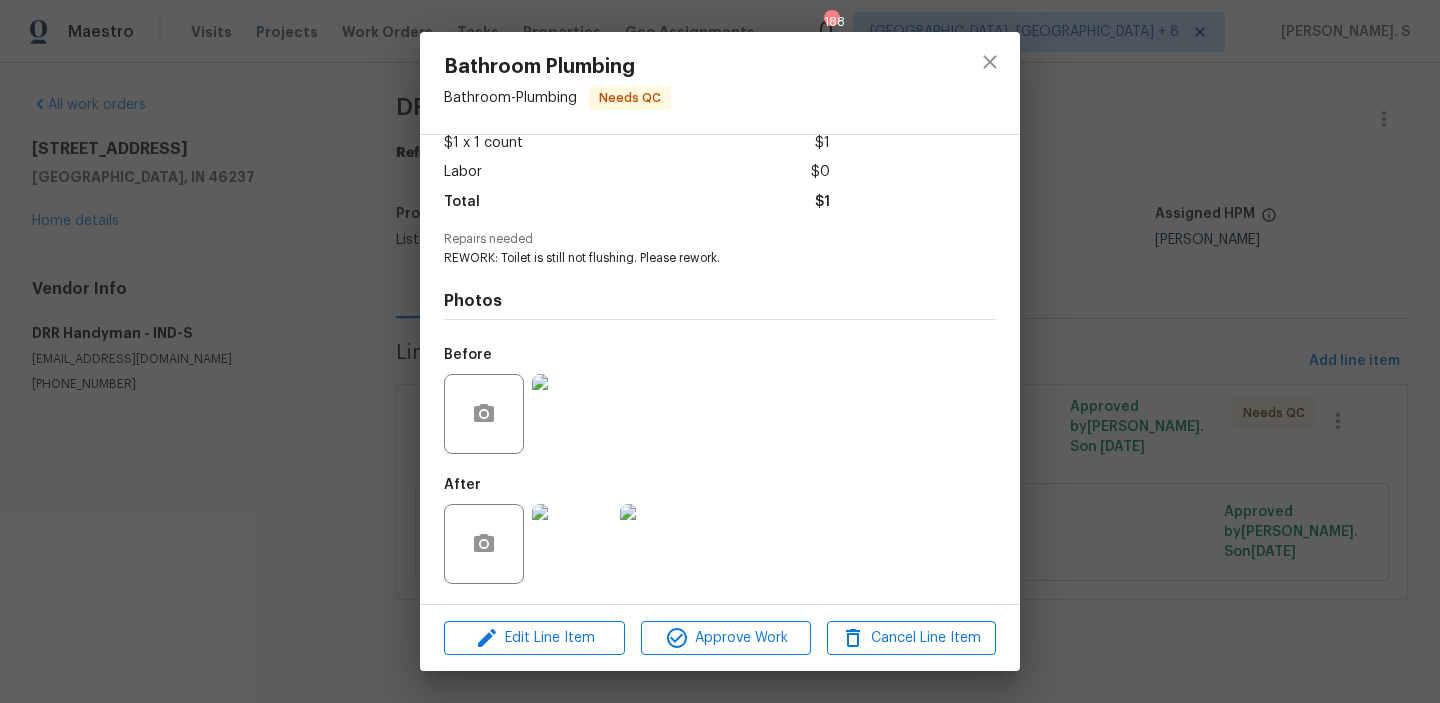 click at bounding box center [572, 544] 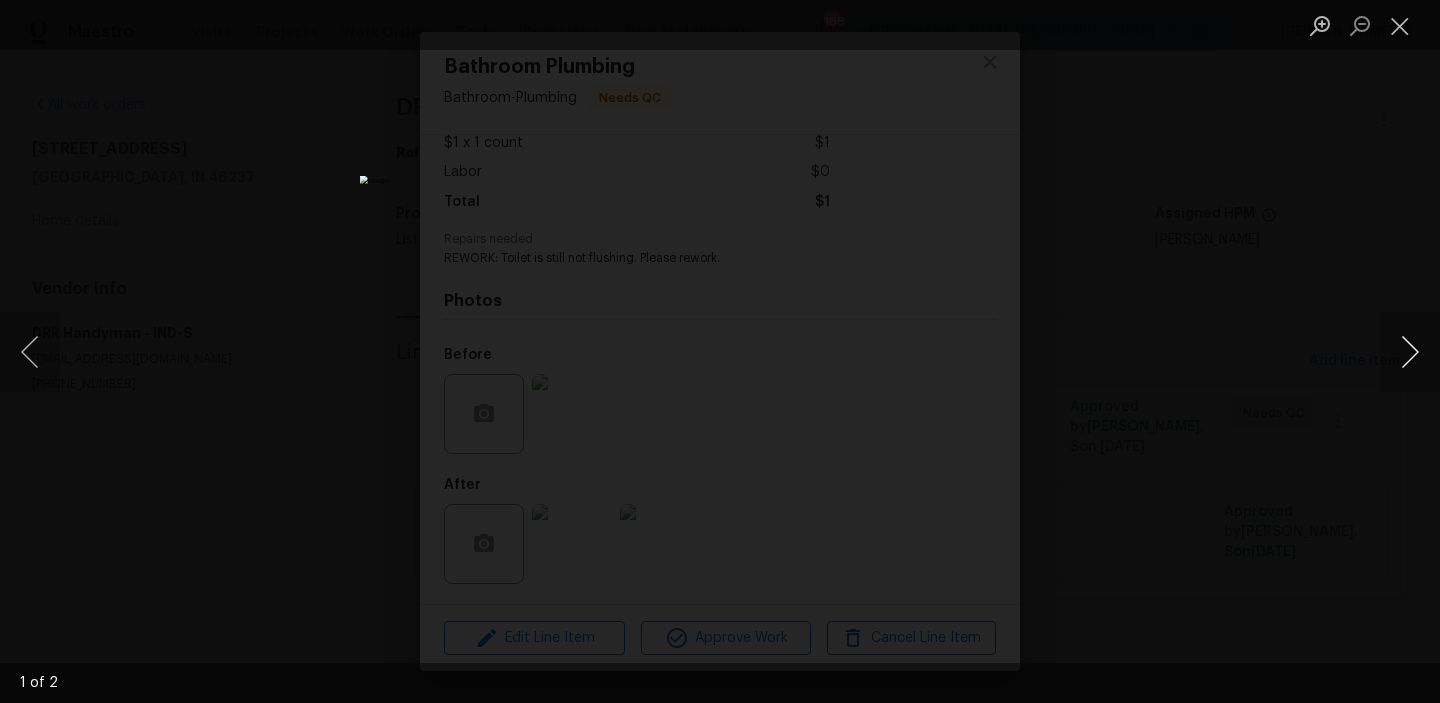 click at bounding box center [1410, 352] 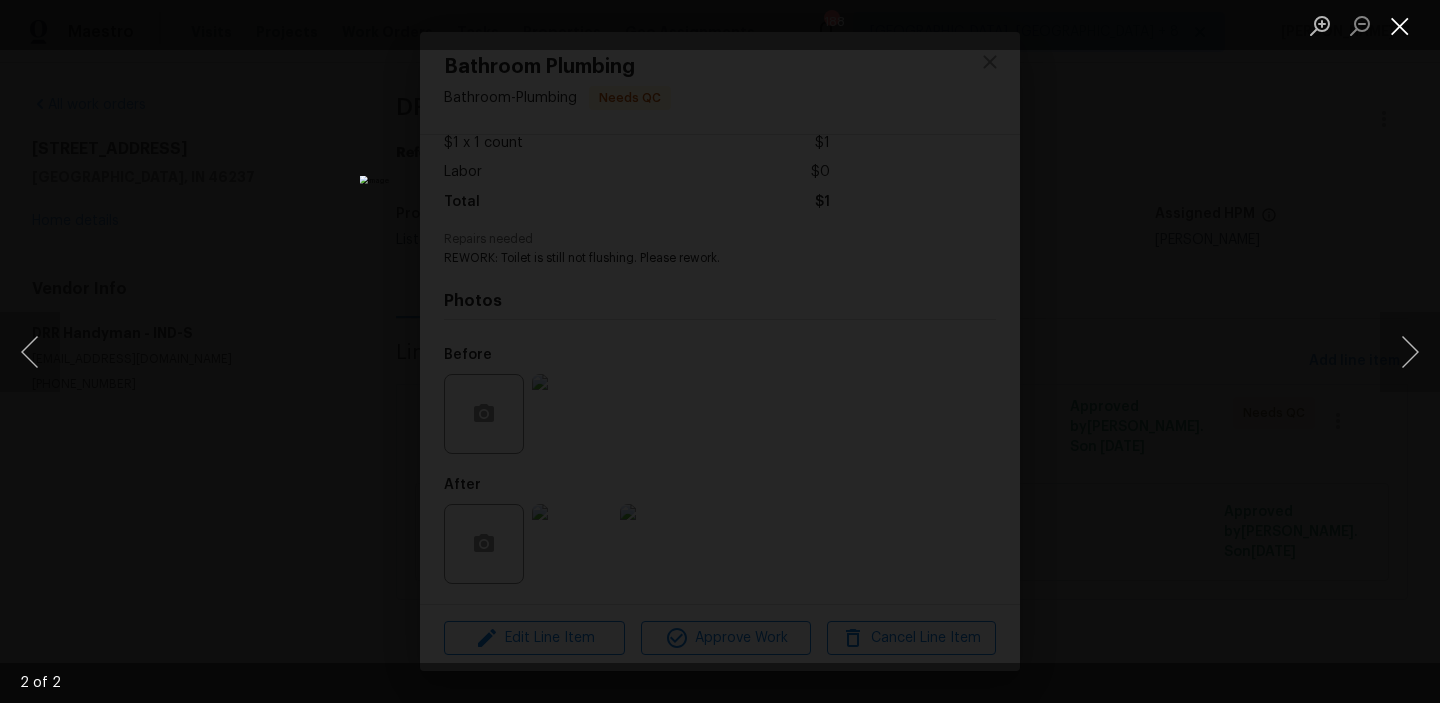click at bounding box center [1400, 25] 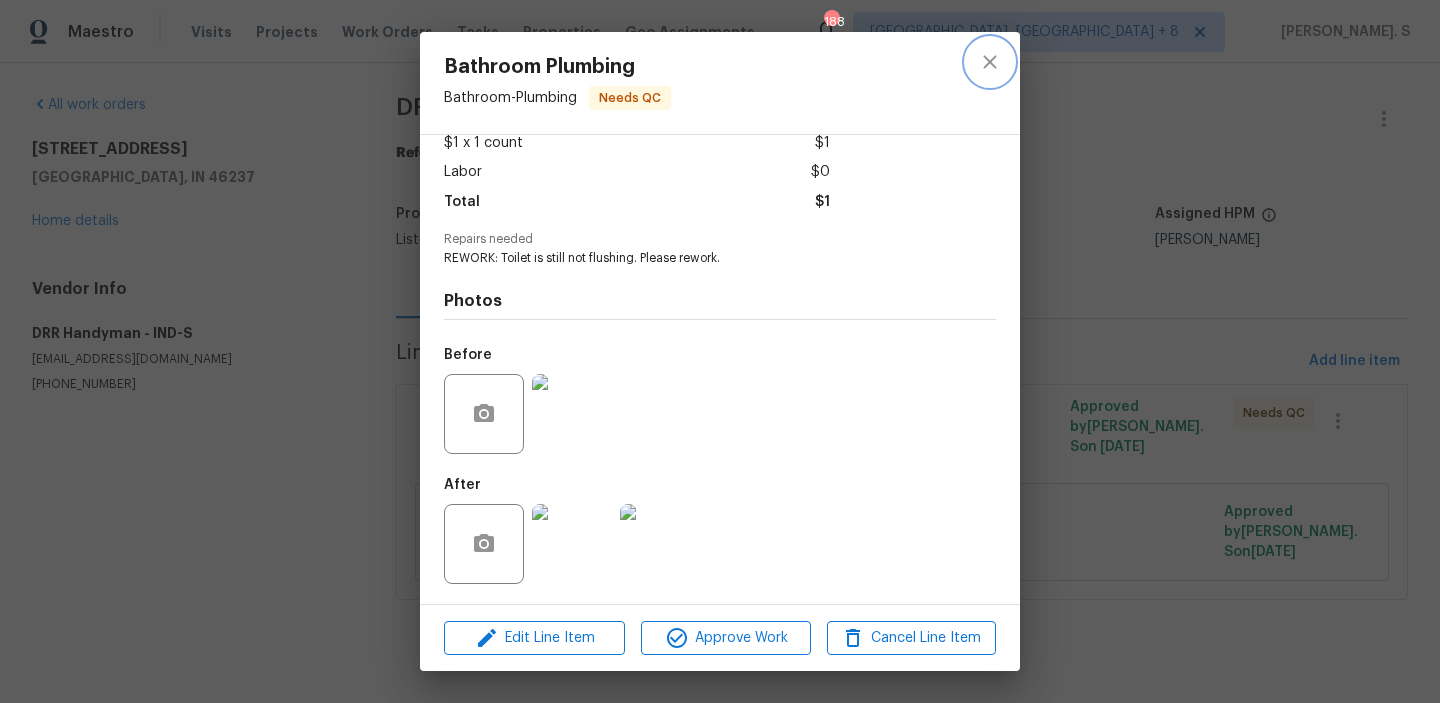 click 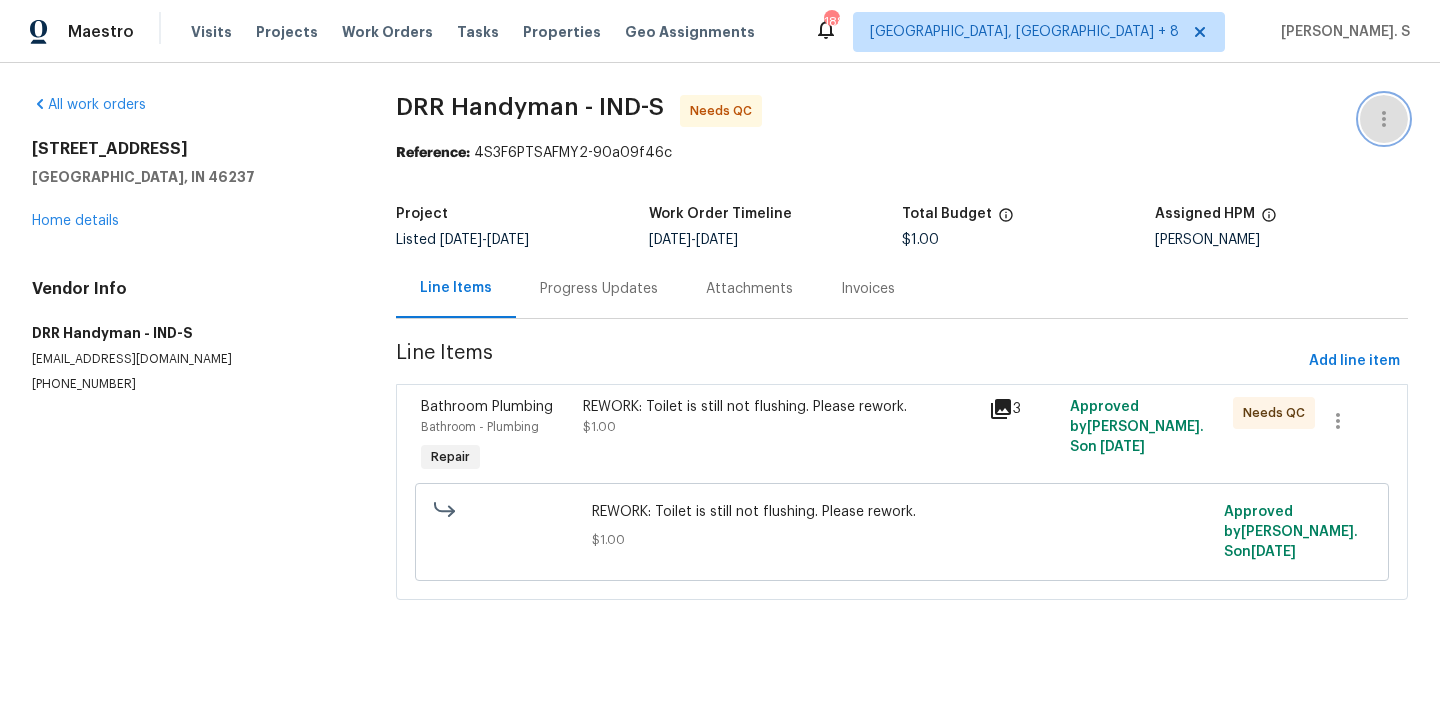 click 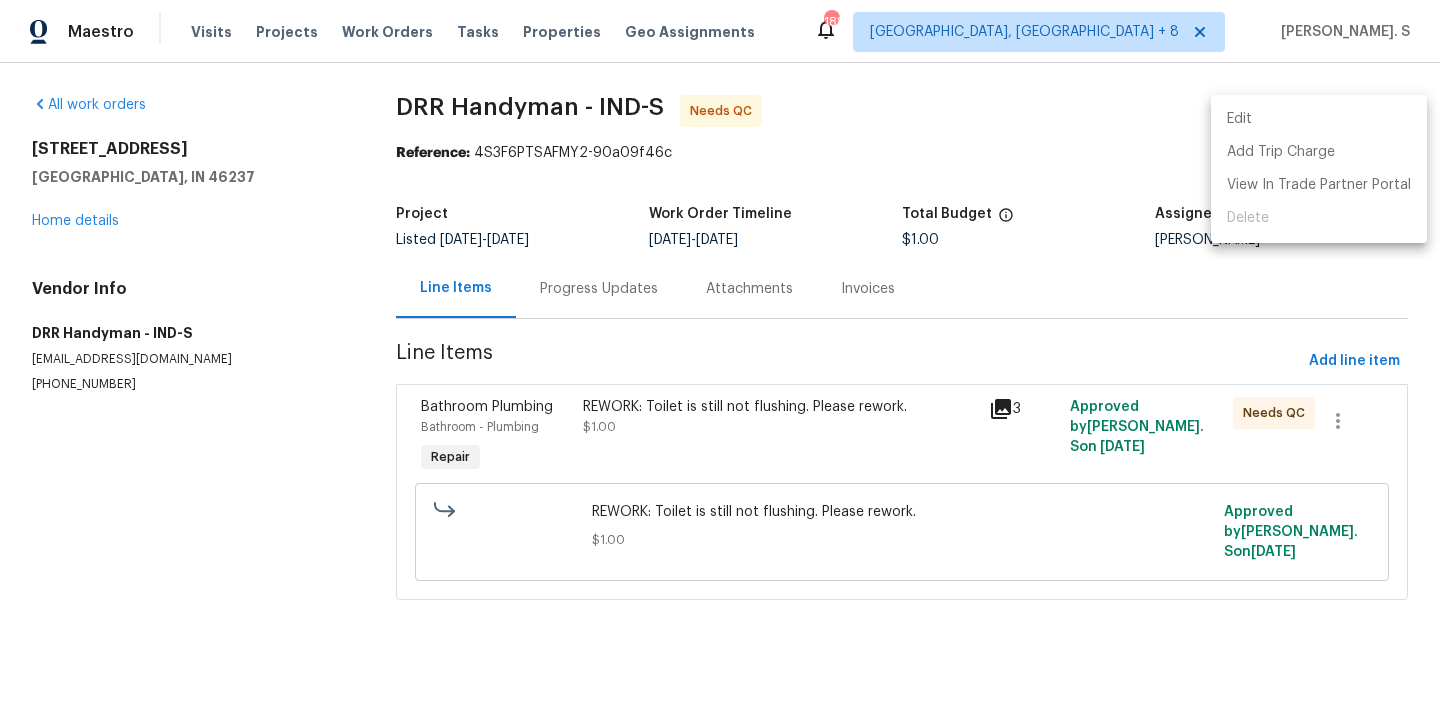 click on "Edit" at bounding box center (1319, 119) 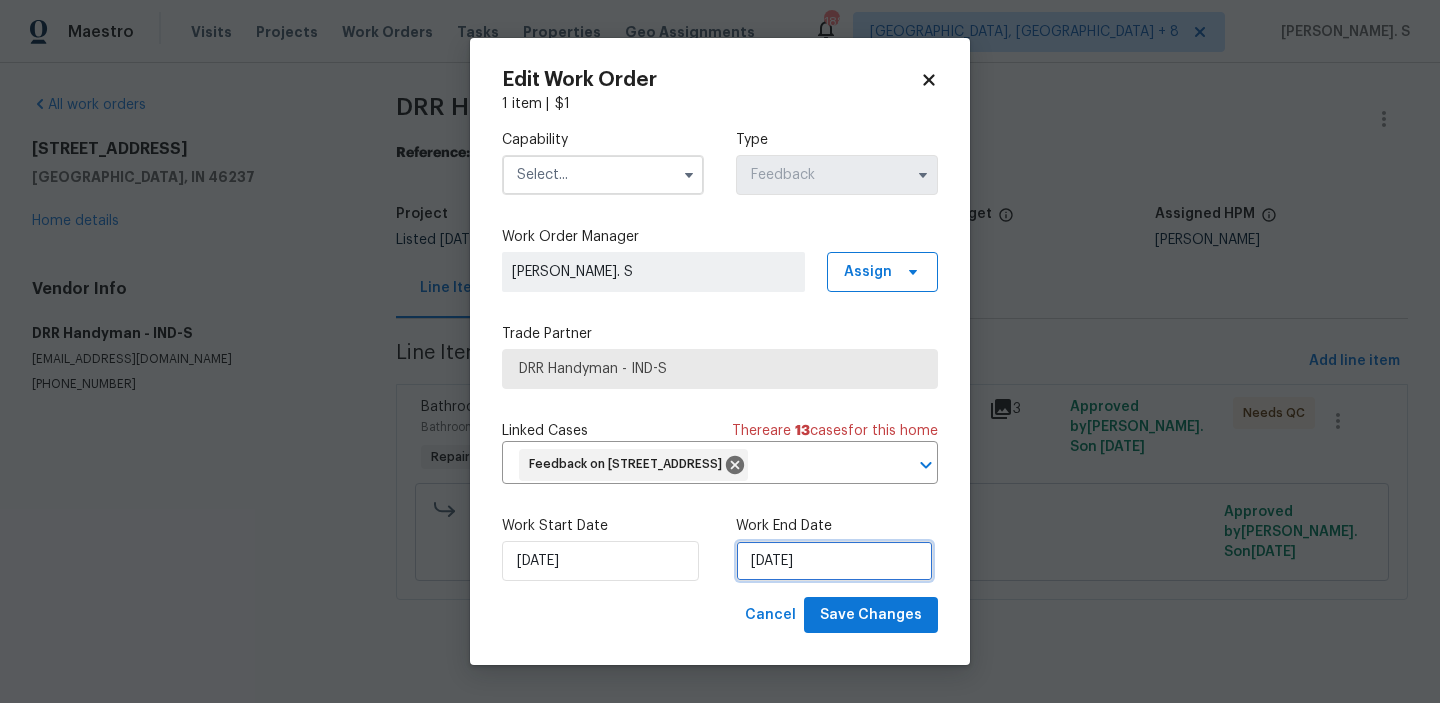 click on "7/12/2025" at bounding box center (834, 561) 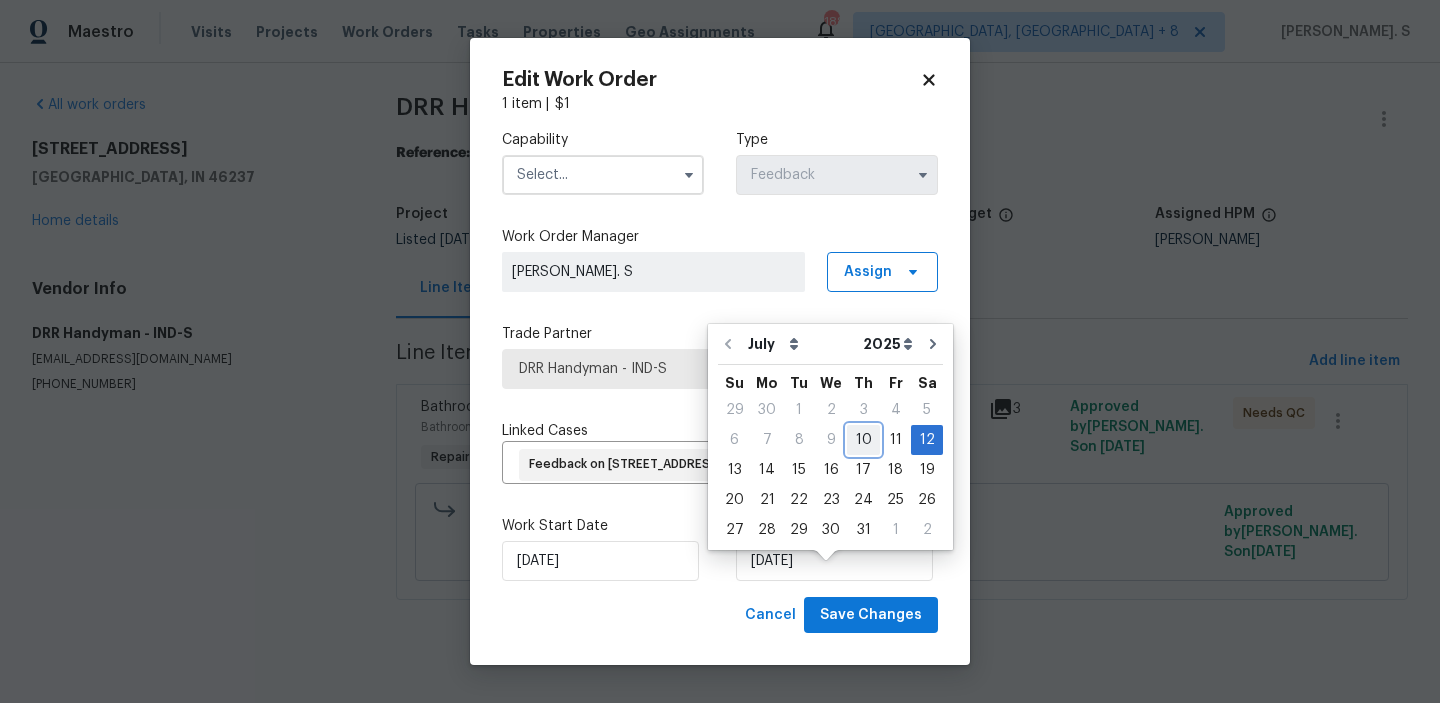 click on "10" at bounding box center [863, 440] 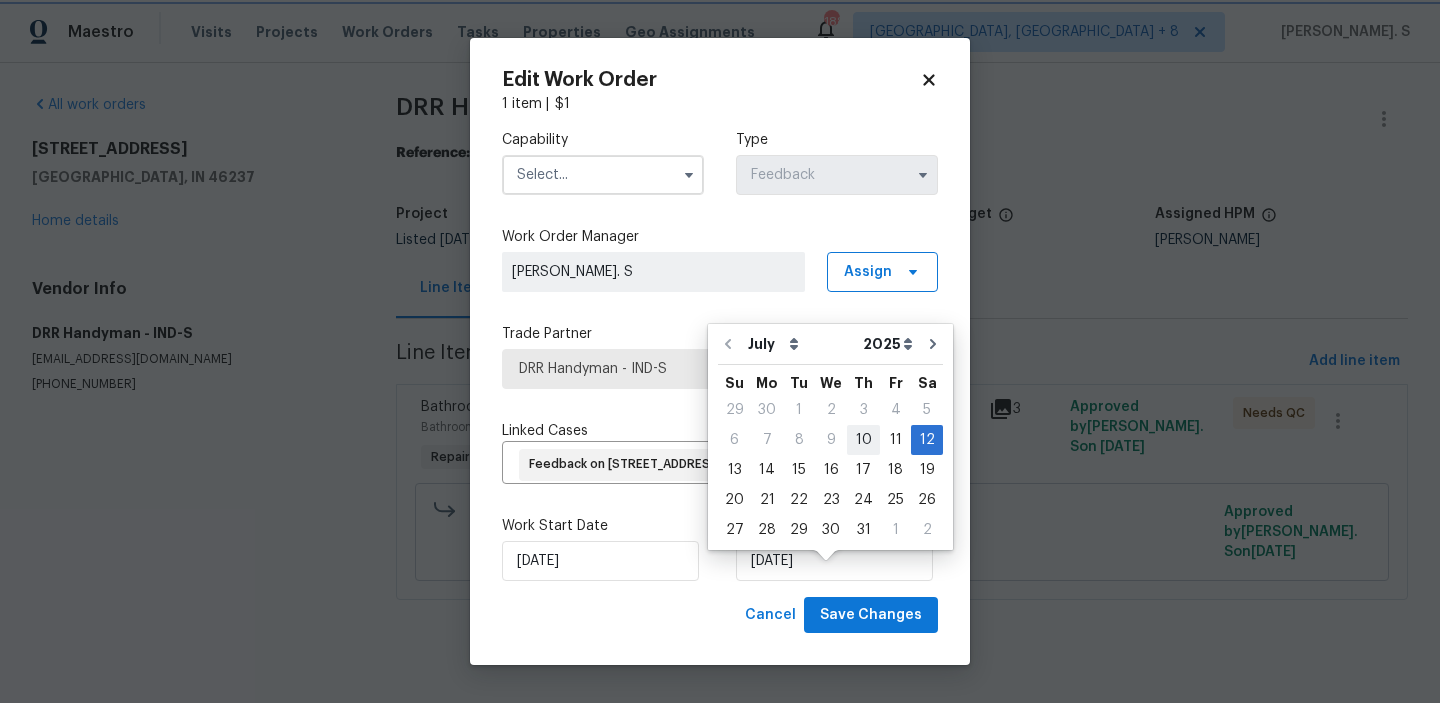 type on "7/10/2025" 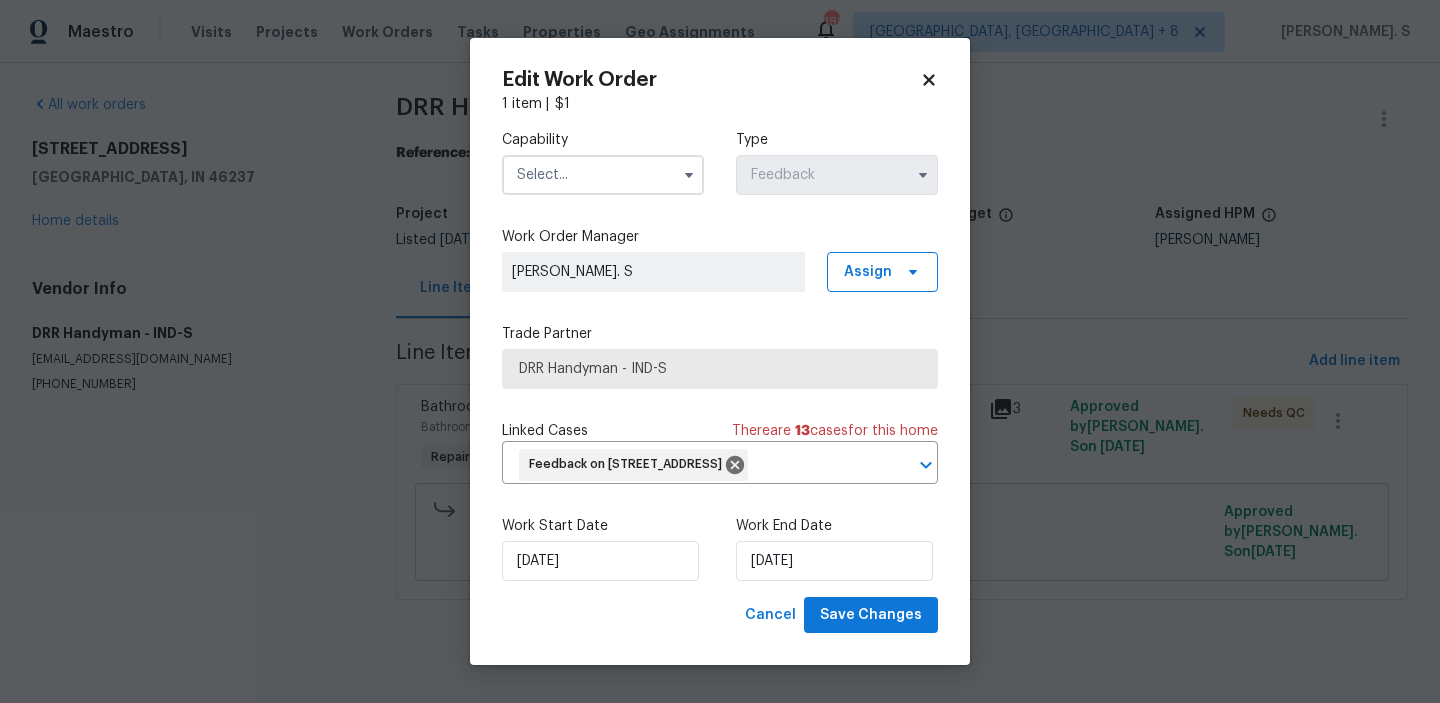 click at bounding box center (603, 175) 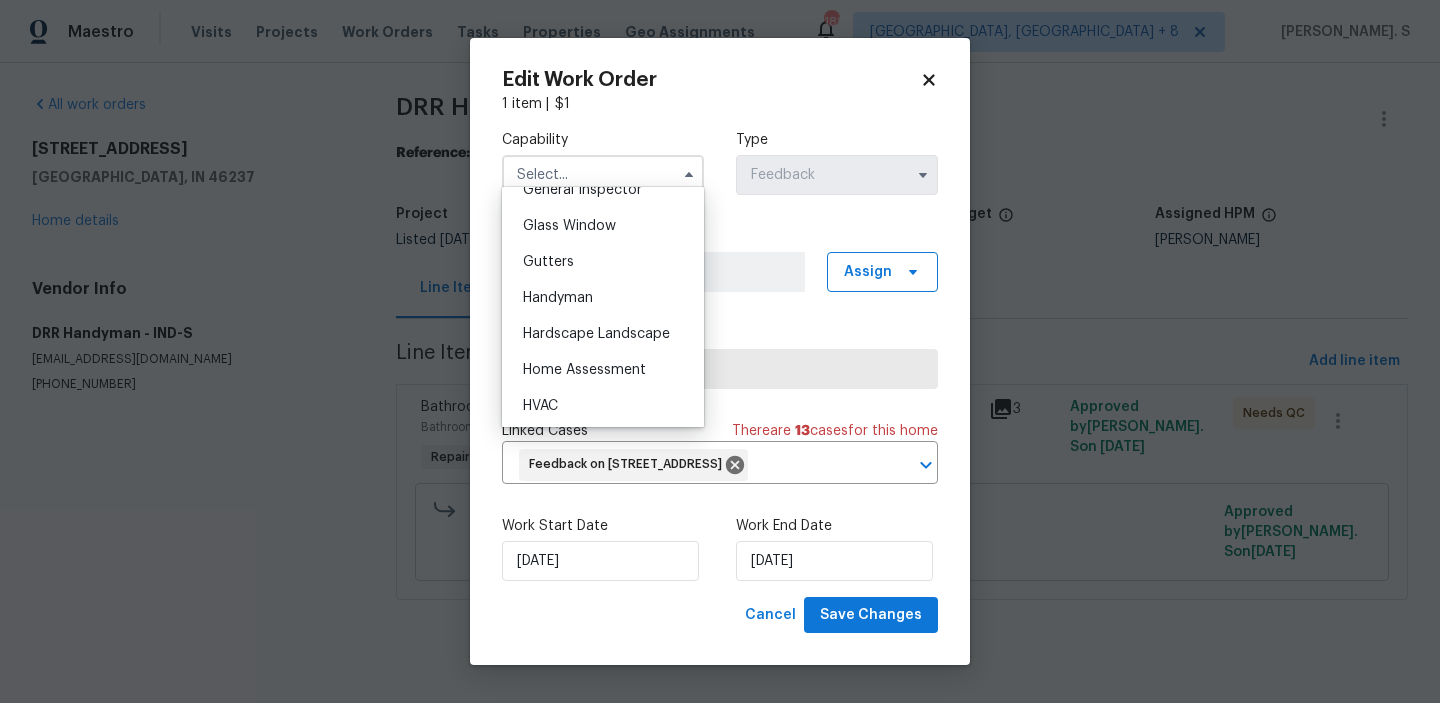 scroll, scrollTop: 1034, scrollLeft: 0, axis: vertical 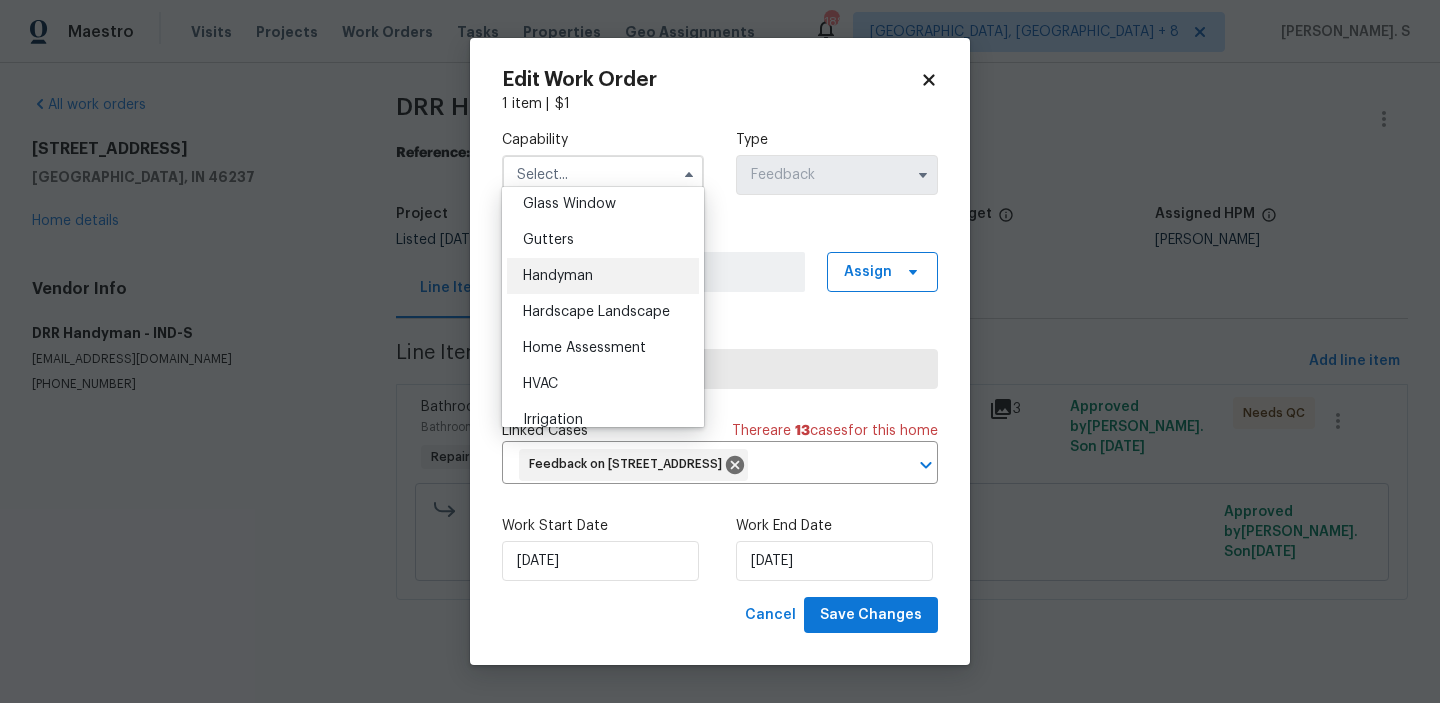 click on "Handyman" at bounding box center (603, 276) 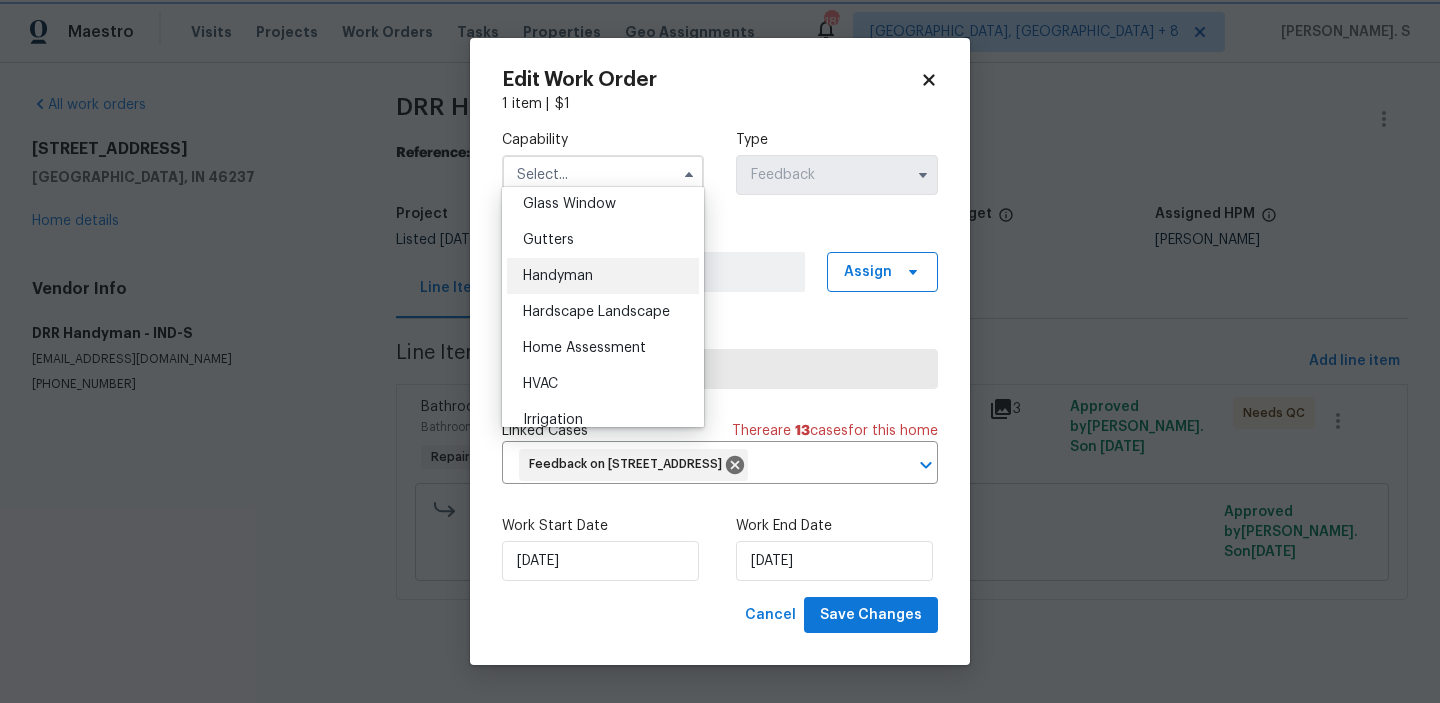 type on "Handyman" 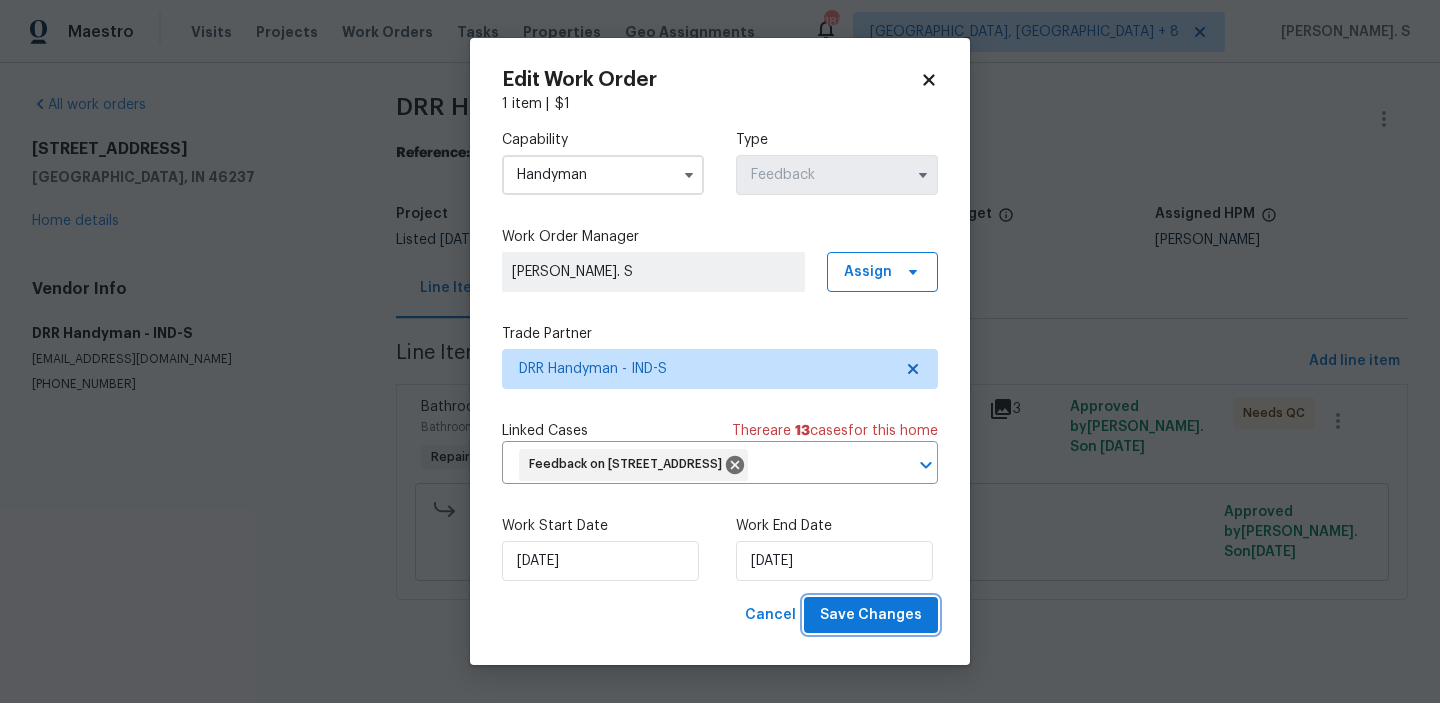 click on "Save Changes" at bounding box center (871, 615) 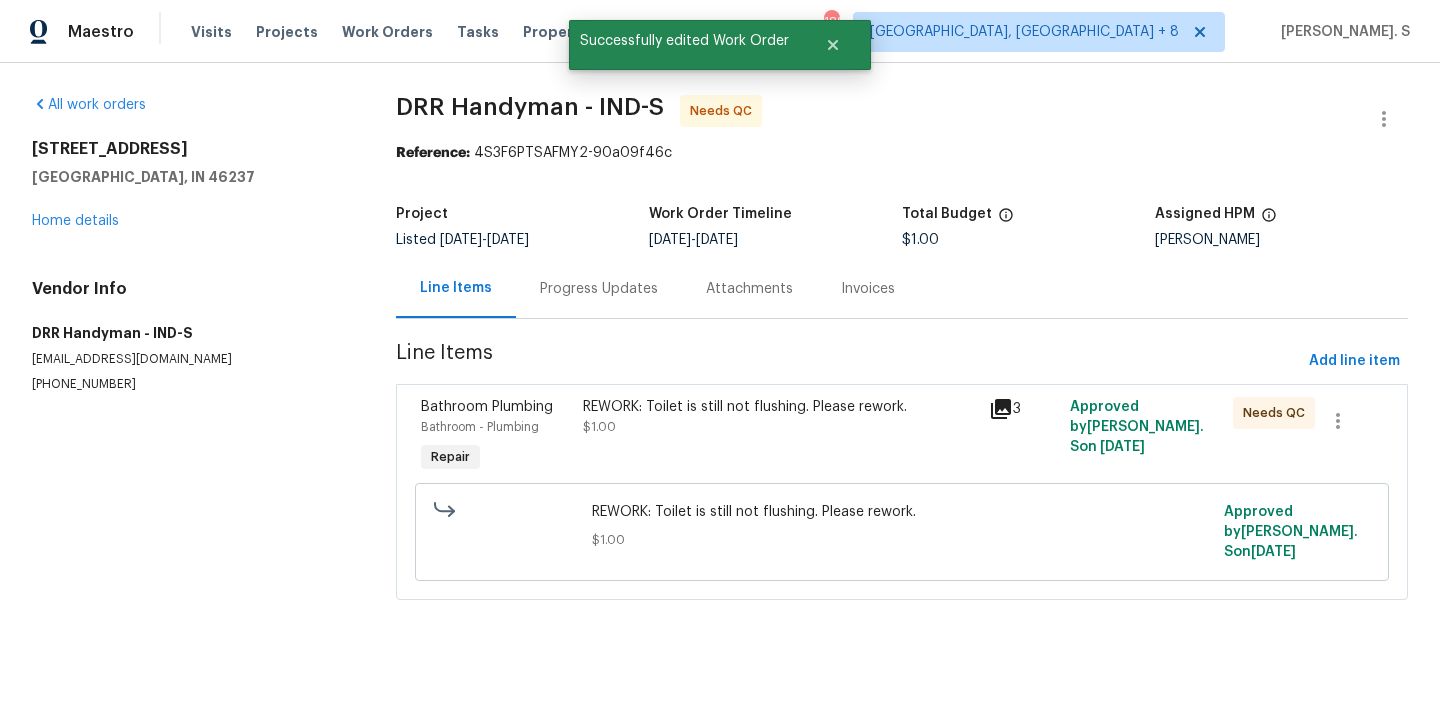 click on "REWORK: Toilet is still not flushing. Please rework. $1.00" at bounding box center [780, 437] 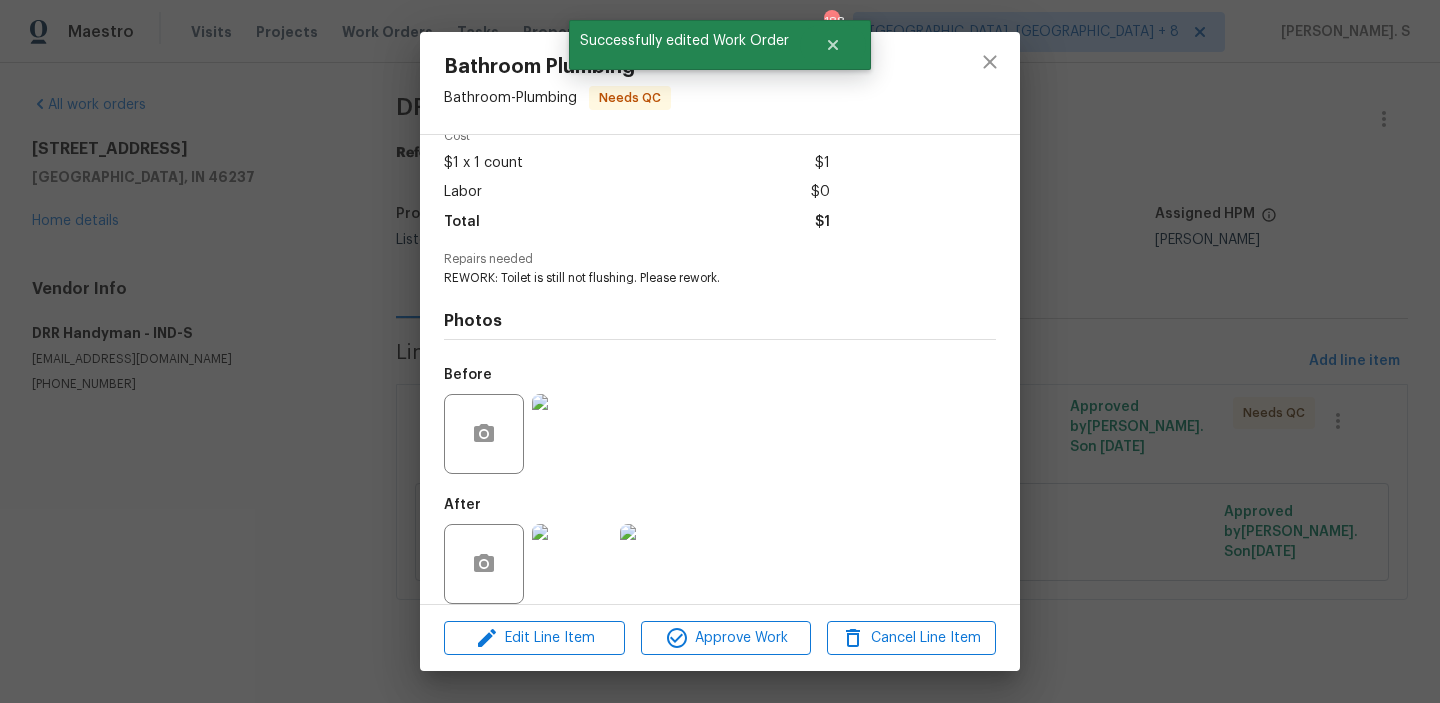 scroll, scrollTop: 118, scrollLeft: 0, axis: vertical 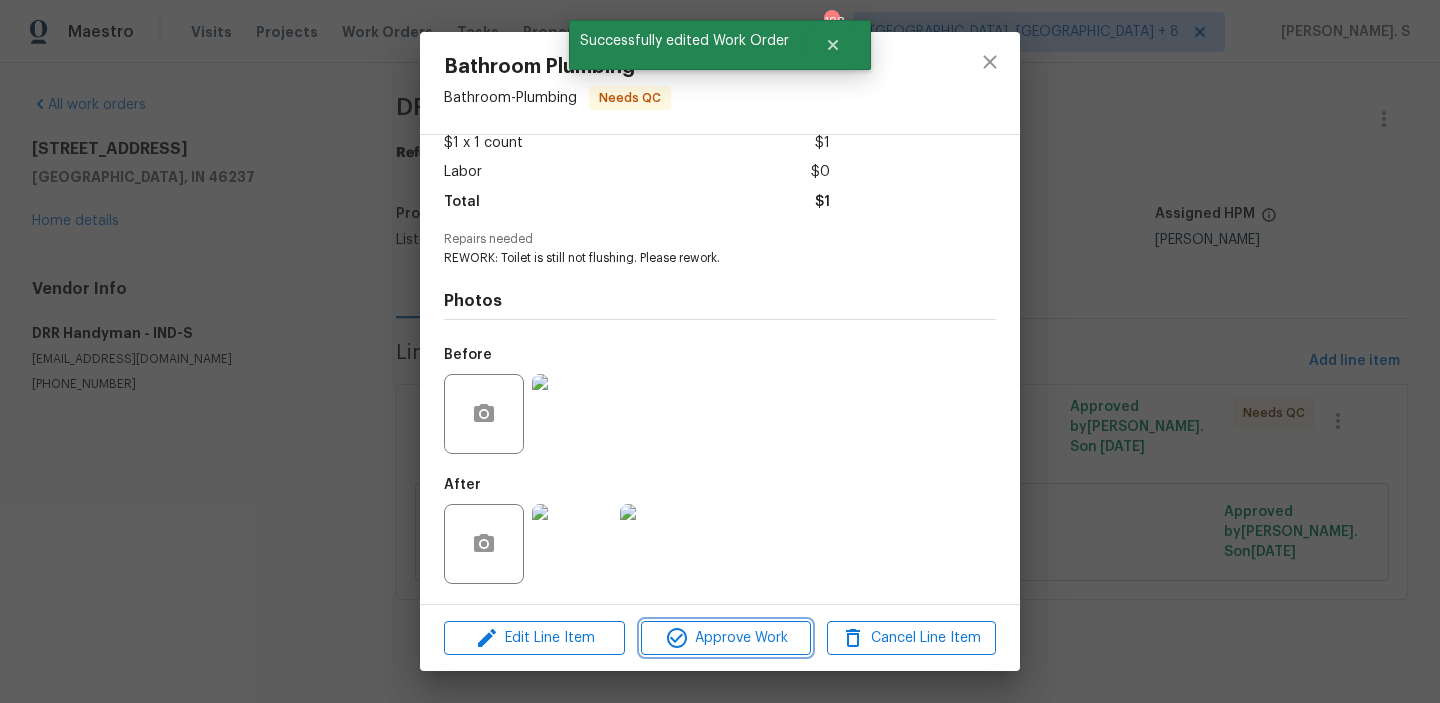 click on "Approve Work" at bounding box center (725, 638) 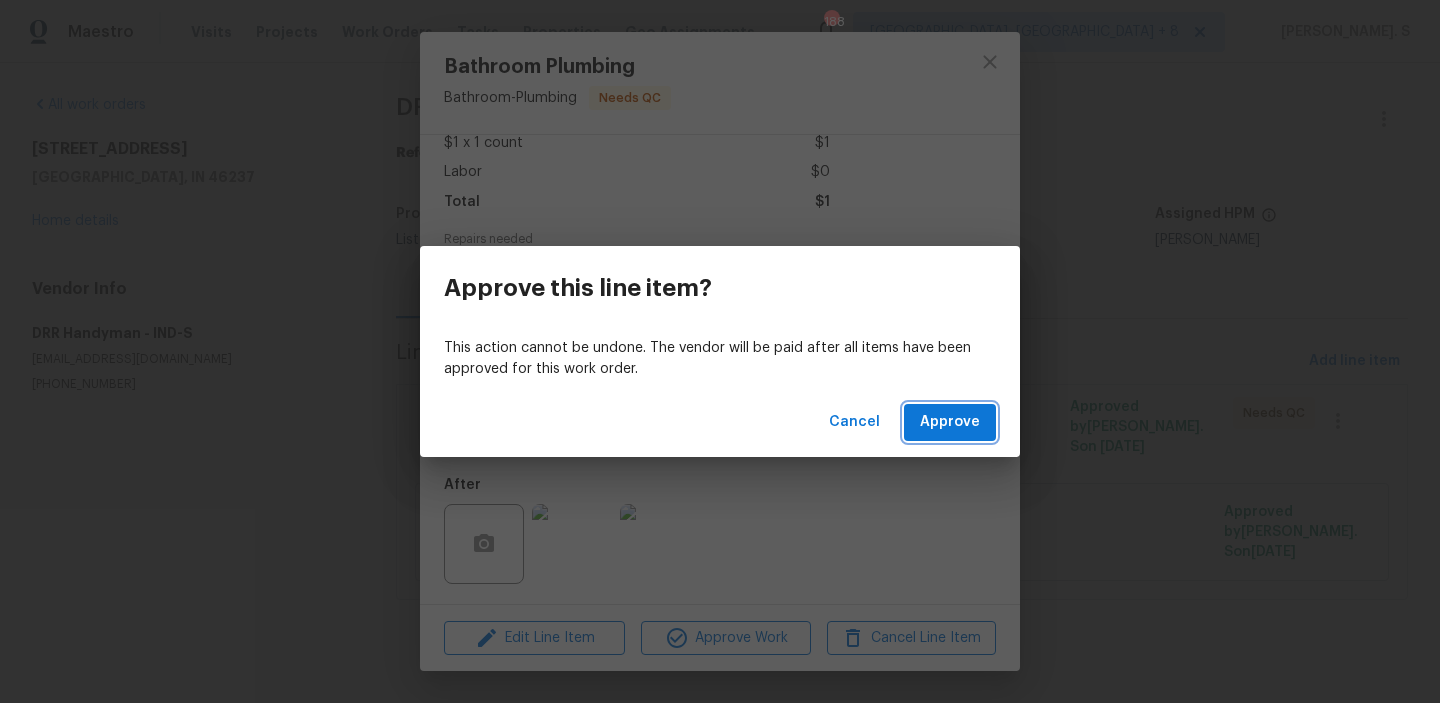 click on "Approve" at bounding box center [950, 422] 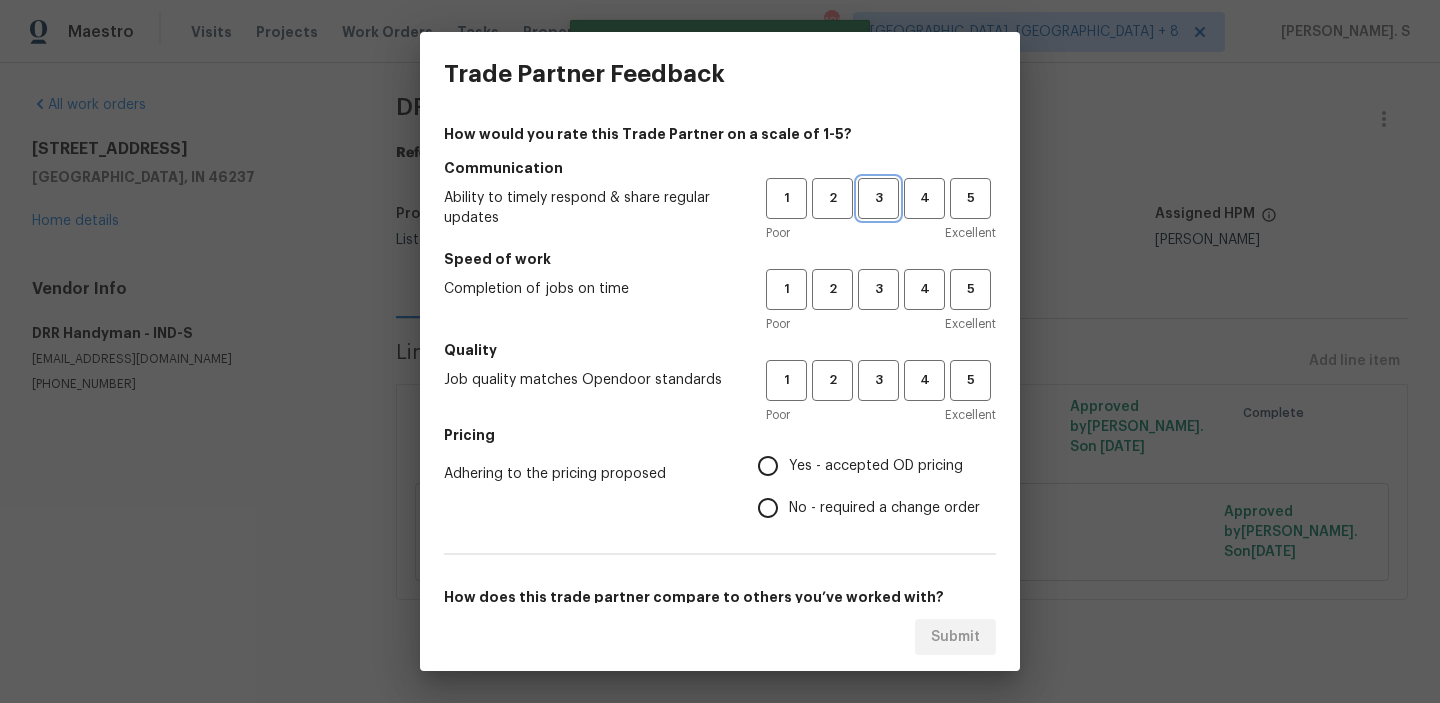 click on "3" at bounding box center [878, 198] 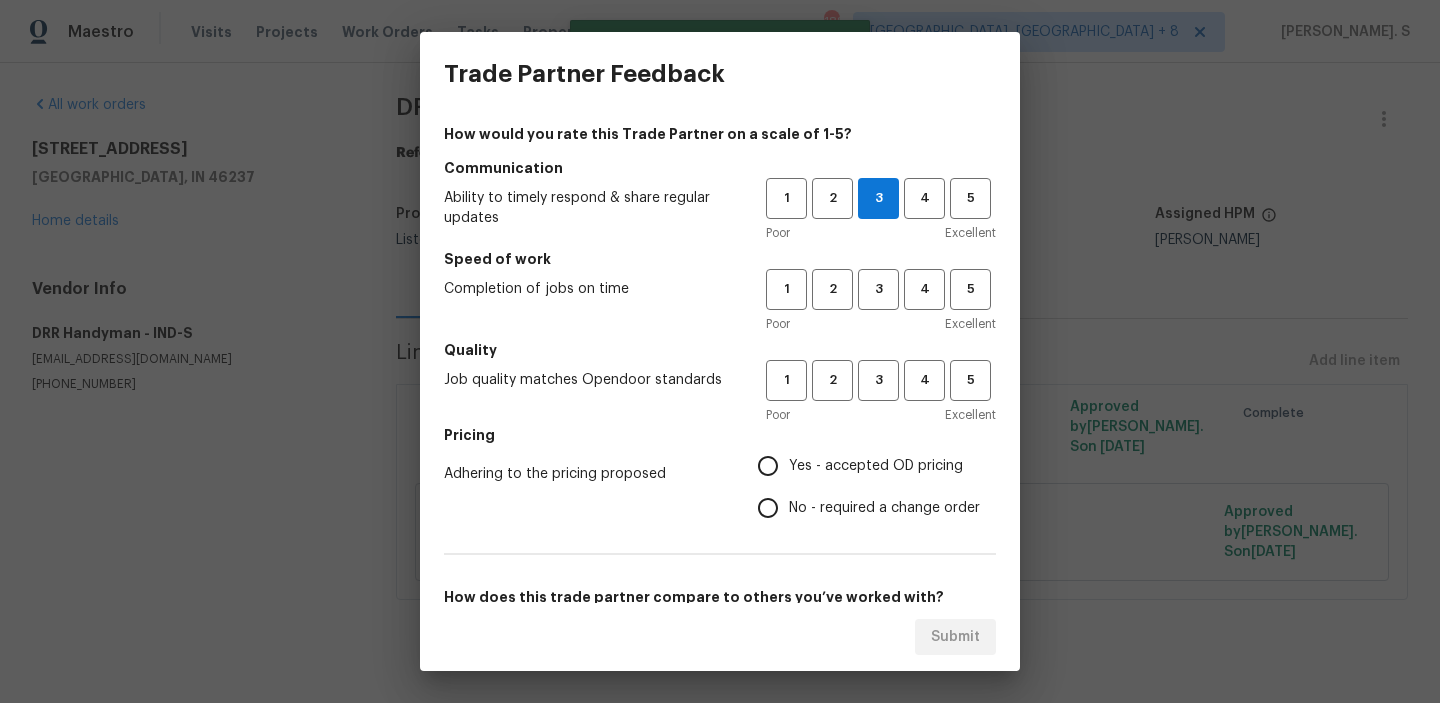 click on "1 2 3 4 5 Poor Excellent" at bounding box center [881, 301] 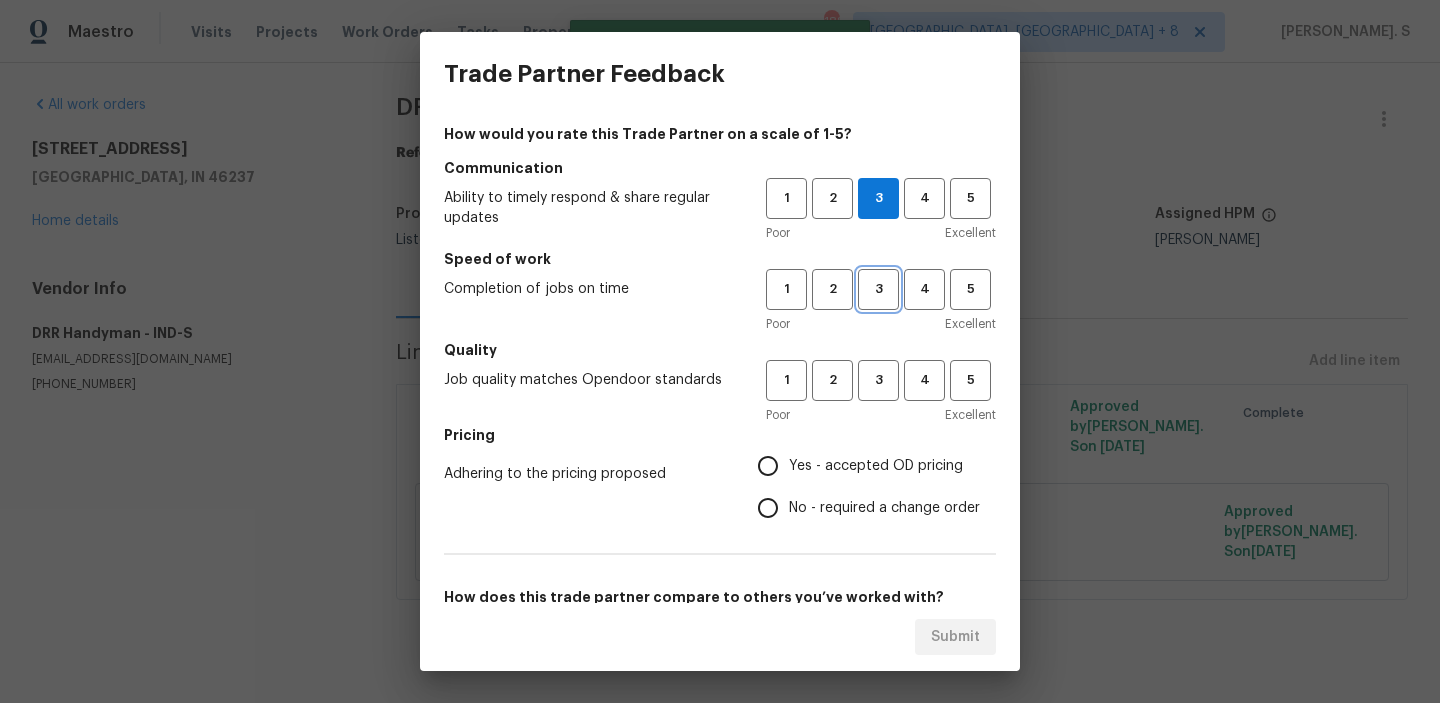 click on "3" at bounding box center [878, 289] 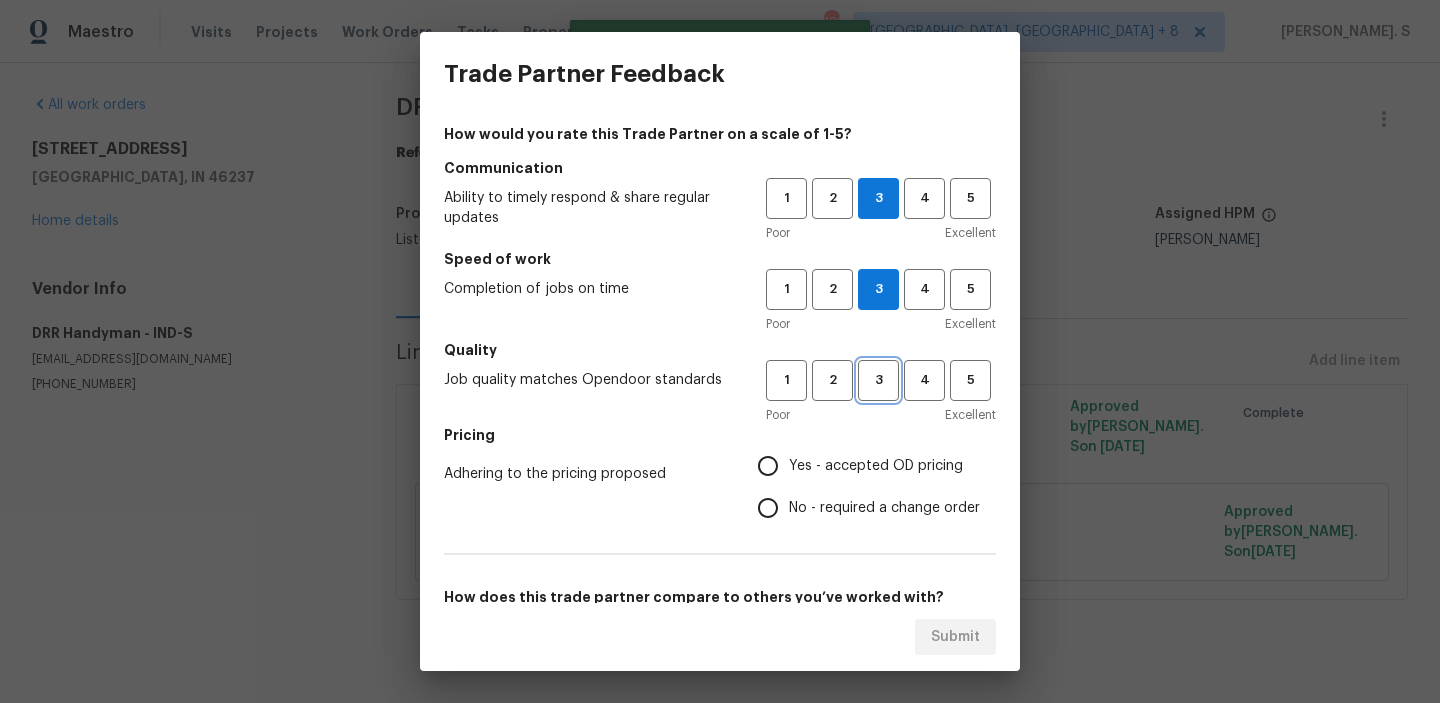 click on "3" at bounding box center (878, 380) 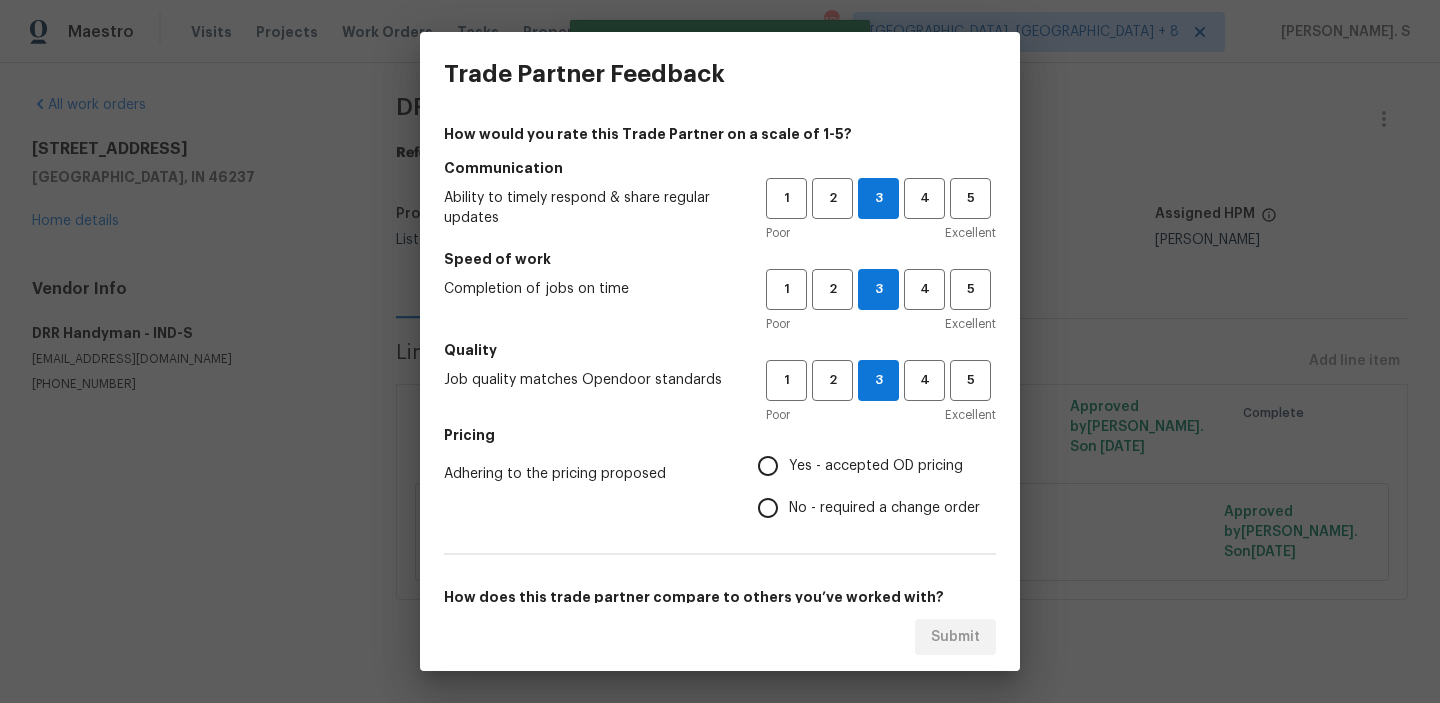 click on "Yes - accepted OD pricing" at bounding box center [876, 466] 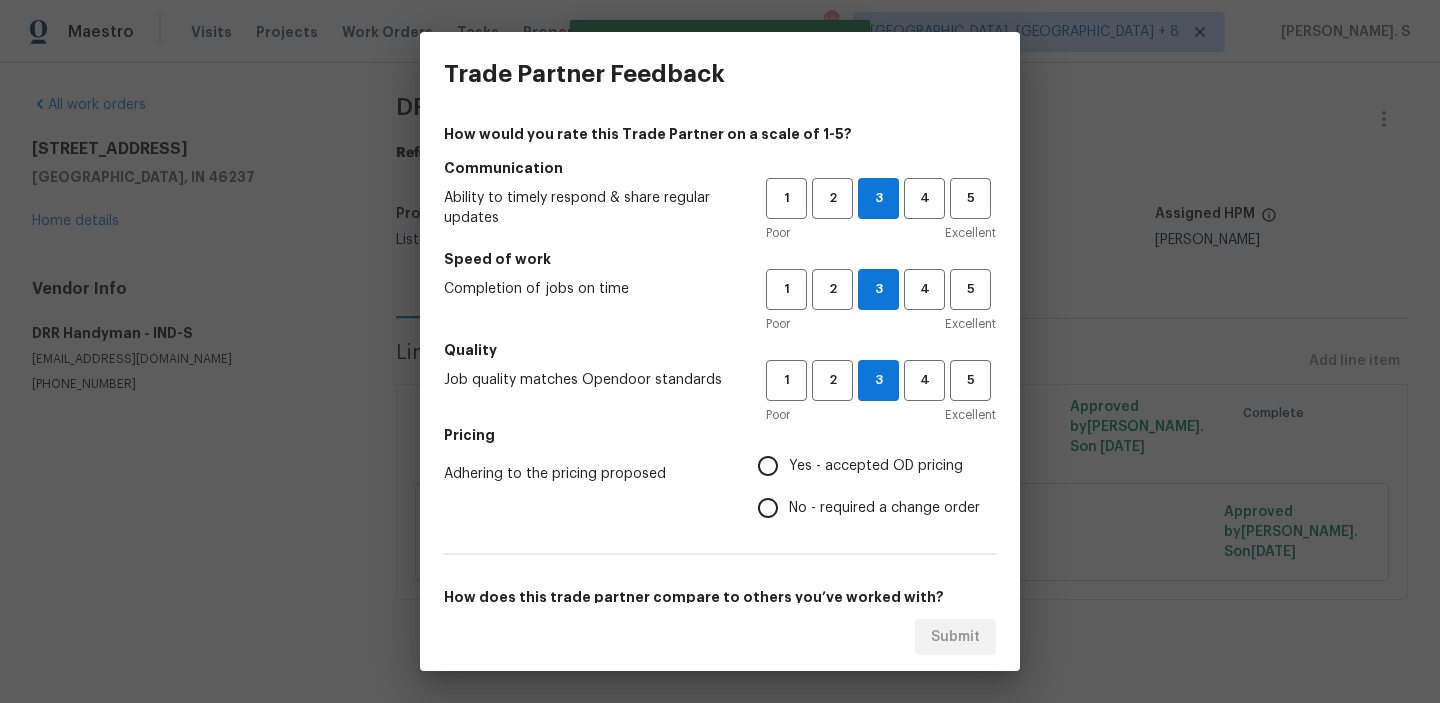 click on "Yes - accepted OD pricing" at bounding box center [768, 466] 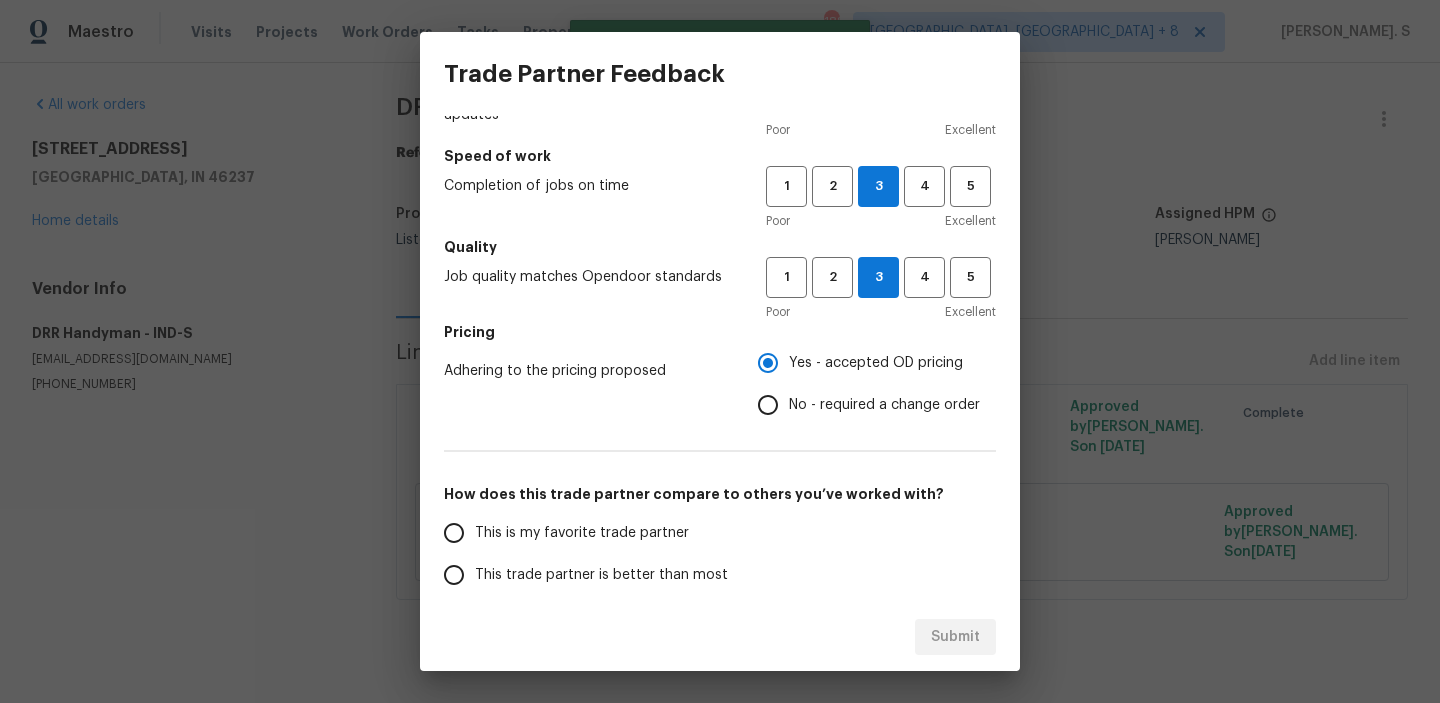 scroll, scrollTop: 241, scrollLeft: 0, axis: vertical 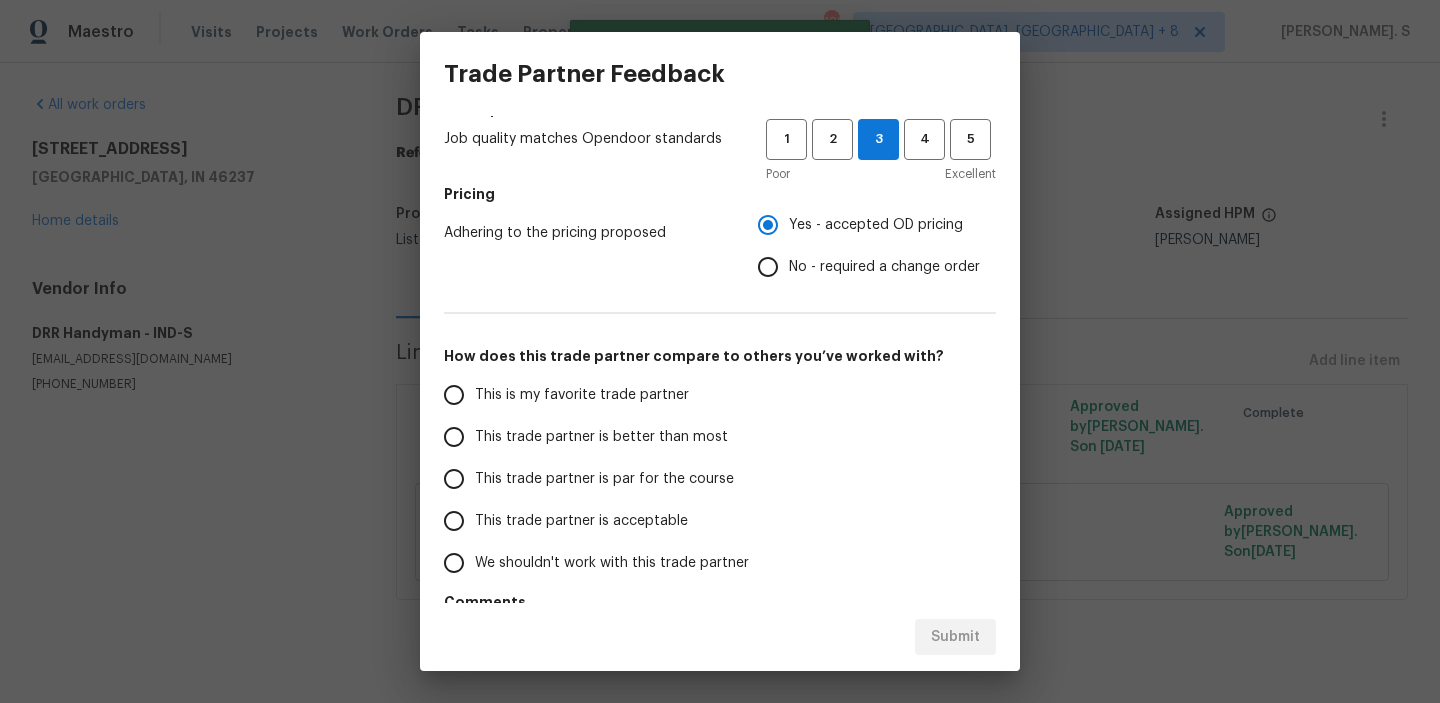 click on "This trade partner is par for the course" at bounding box center (604, 479) 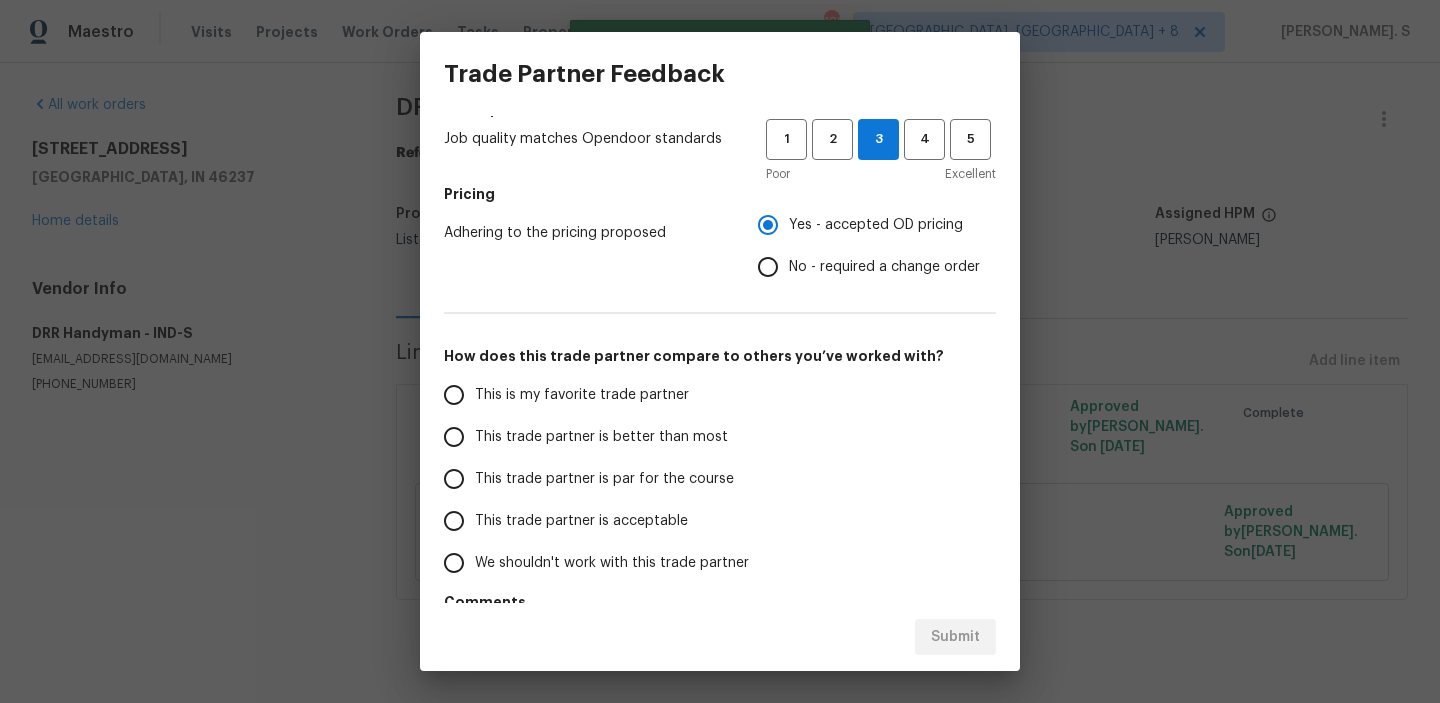click on "This trade partner is par for the course" at bounding box center (454, 479) 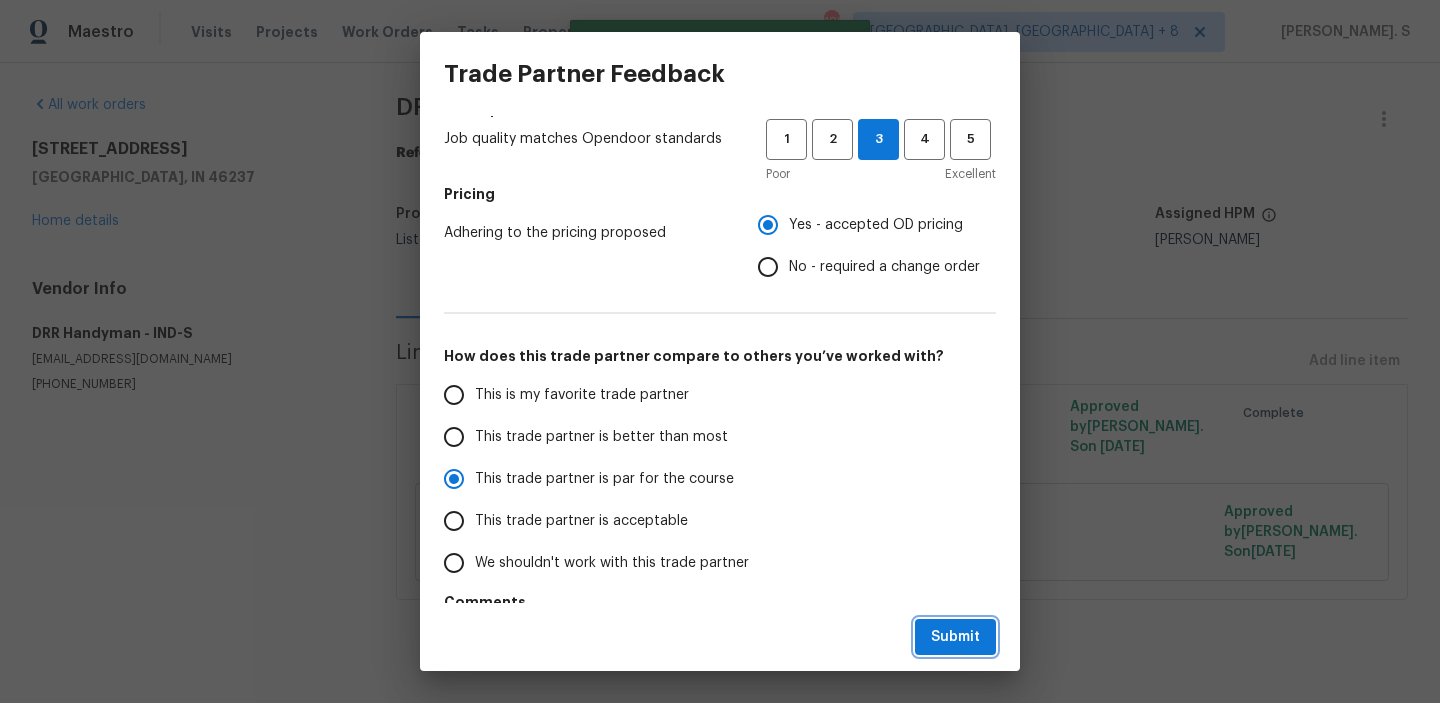 click on "Submit" at bounding box center [955, 637] 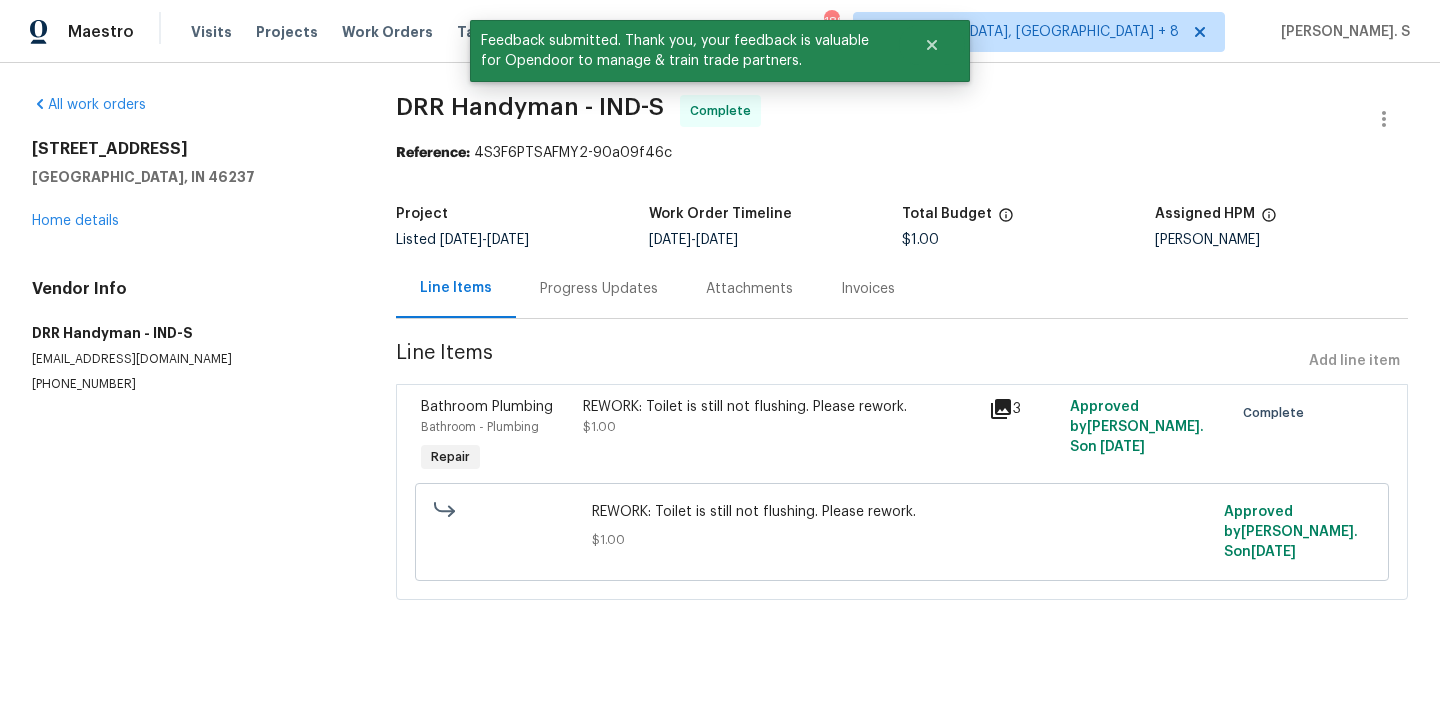 click on "Progress Updates" at bounding box center [599, 289] 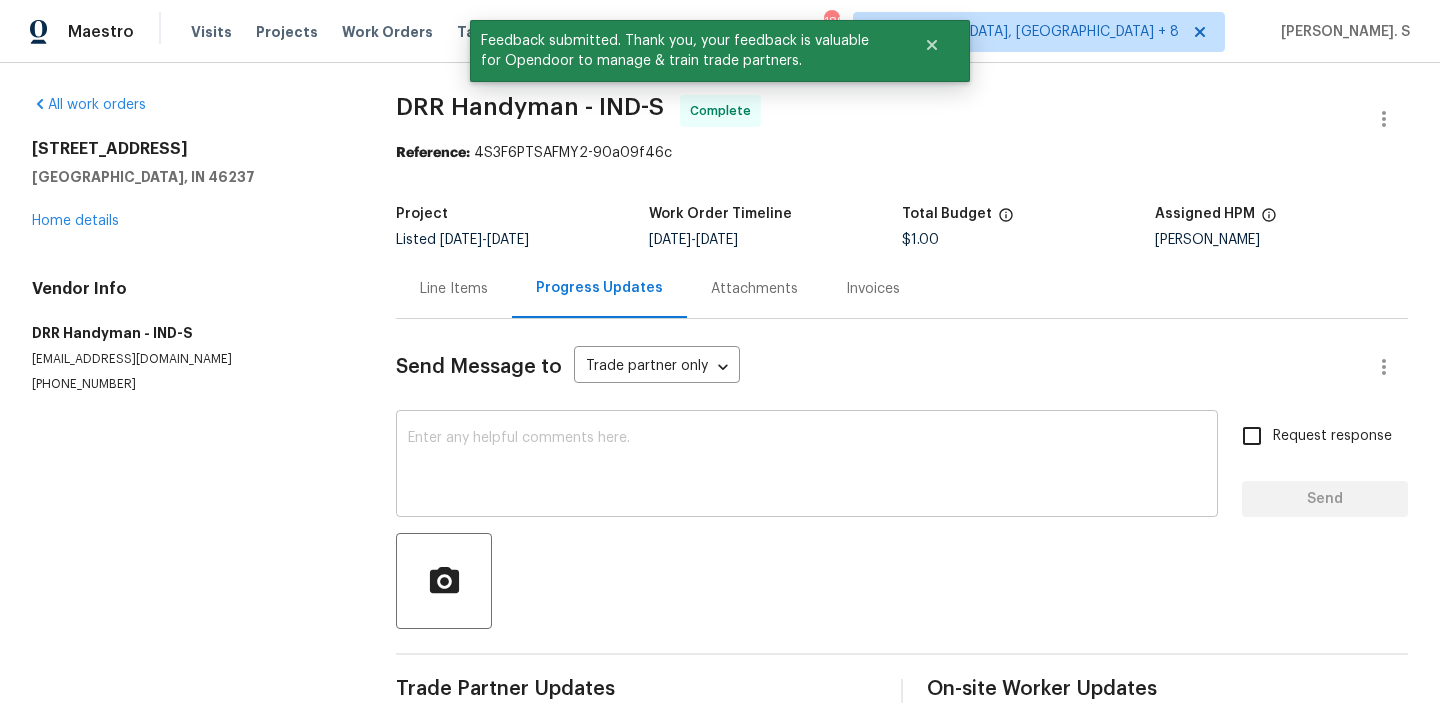 click at bounding box center (807, 466) 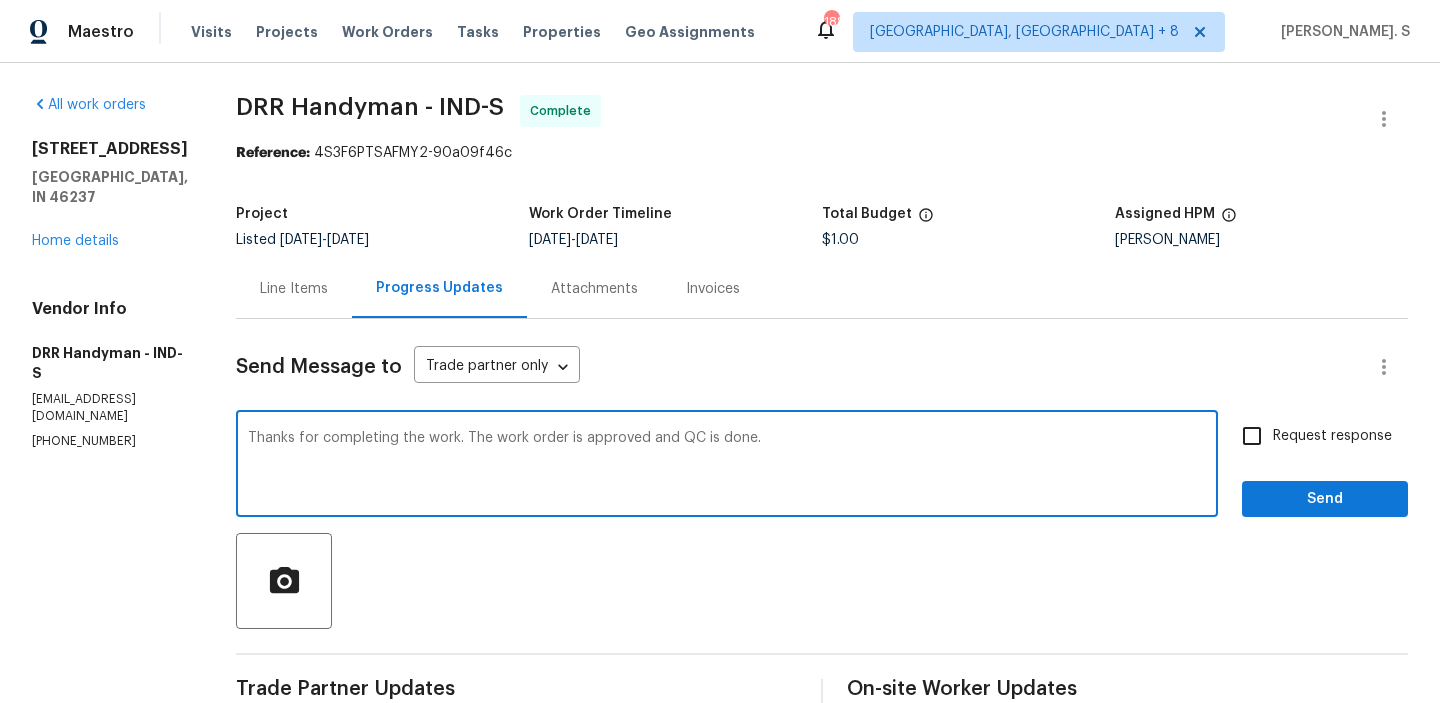 type on "Thanks for completing the work. The work order is approved and QC is done." 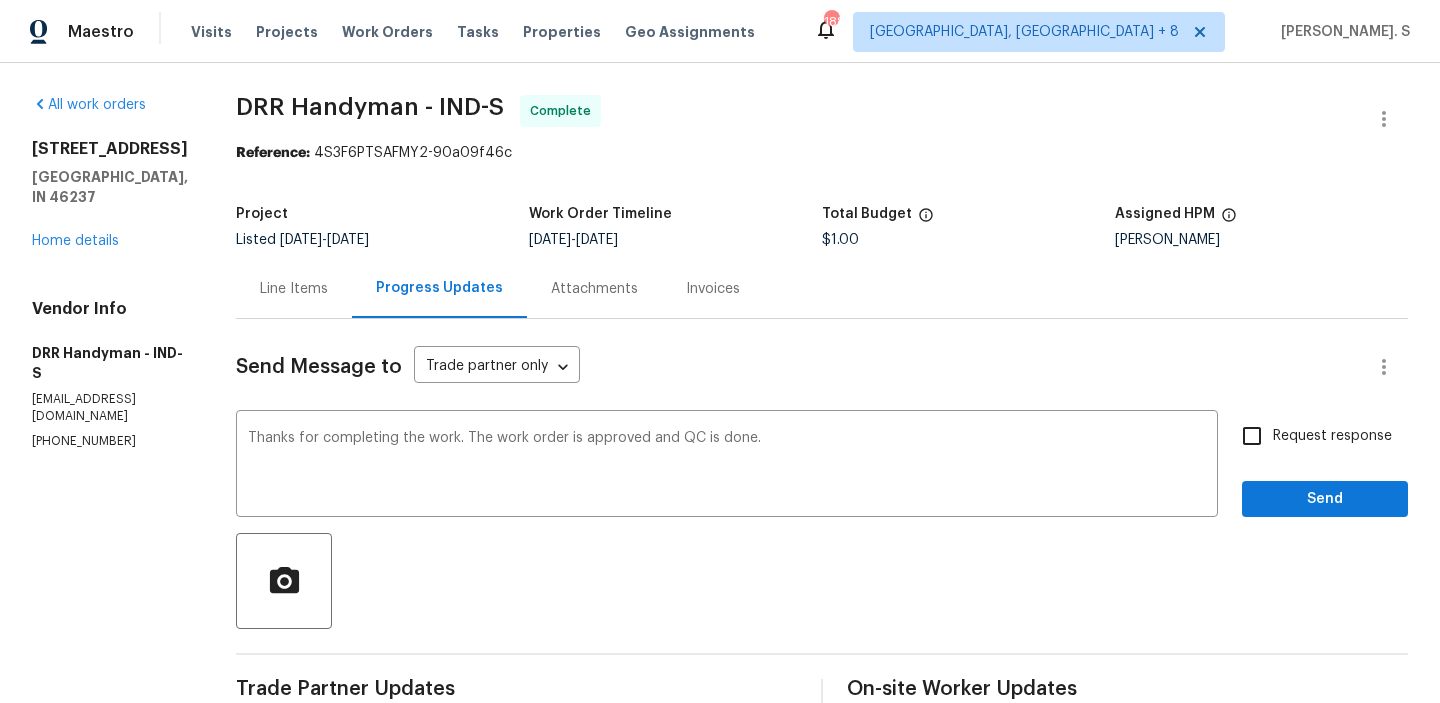 click on "Send Message to Trade partner only Trade partner only ​ Thanks for completing the work. The work order is approved and QC is done. x ​ Request response Send Trade Partner Updates Erica Dalton 07/10/2025 11:35 AM Response Requested Floor installers did not turn water valve back on.  Toilet is fine . Please pay trip charge. Glory Joyce. S 07/10/2025 9:52 AM Hi, this is Glory with Opendoor. I’m confirming you received the WO for the property at (8251 Garden Ridge Rd, Indianapolis, IN 46237). Please review and accept the WO within 24 hours and provide a schedule date. Please disregard the contact information for the HPM included in the WO. Our Centralised LWO Team is responsible for Listed WOs. The team can be reached through the portal or by phone at (480) 478-0155. On-site Worker Updates" at bounding box center [822, 643] 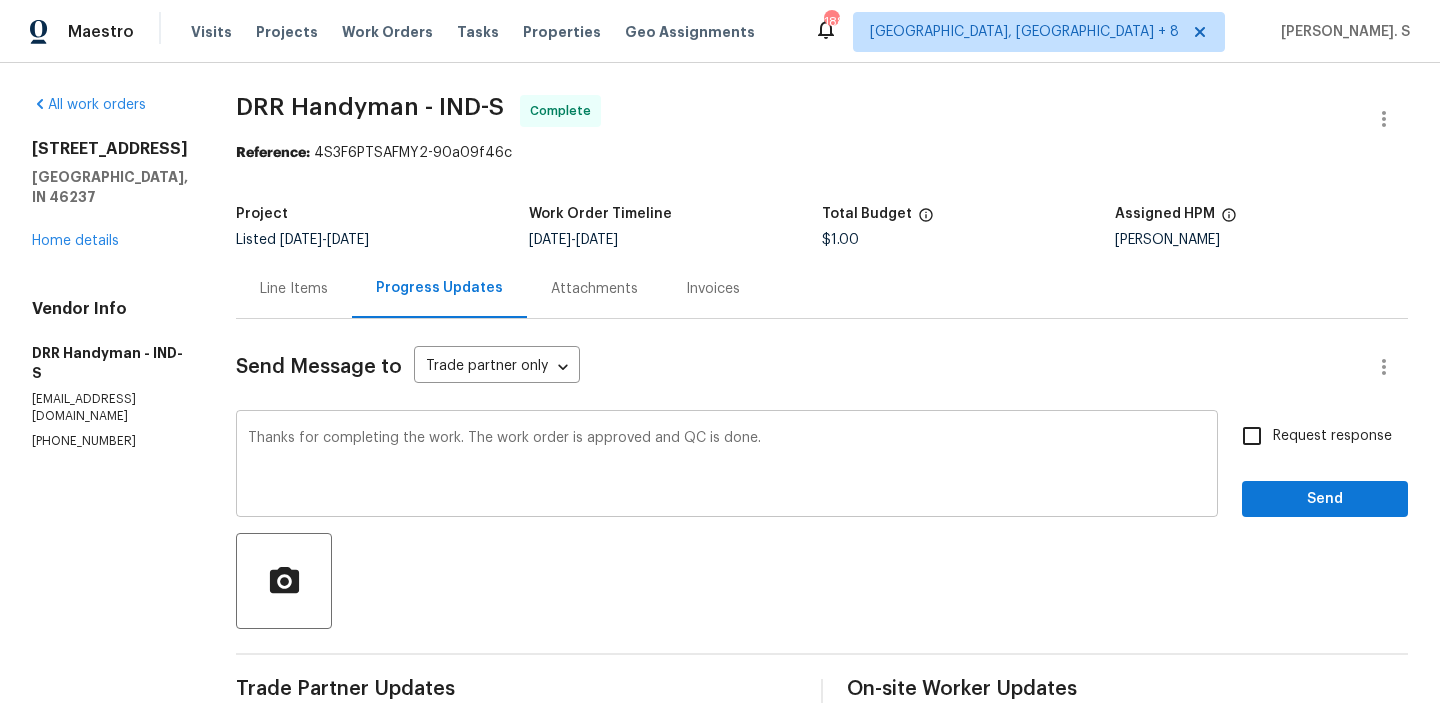 click on "Thanks for completing the work. The work order is approved and QC is done." at bounding box center (727, 466) 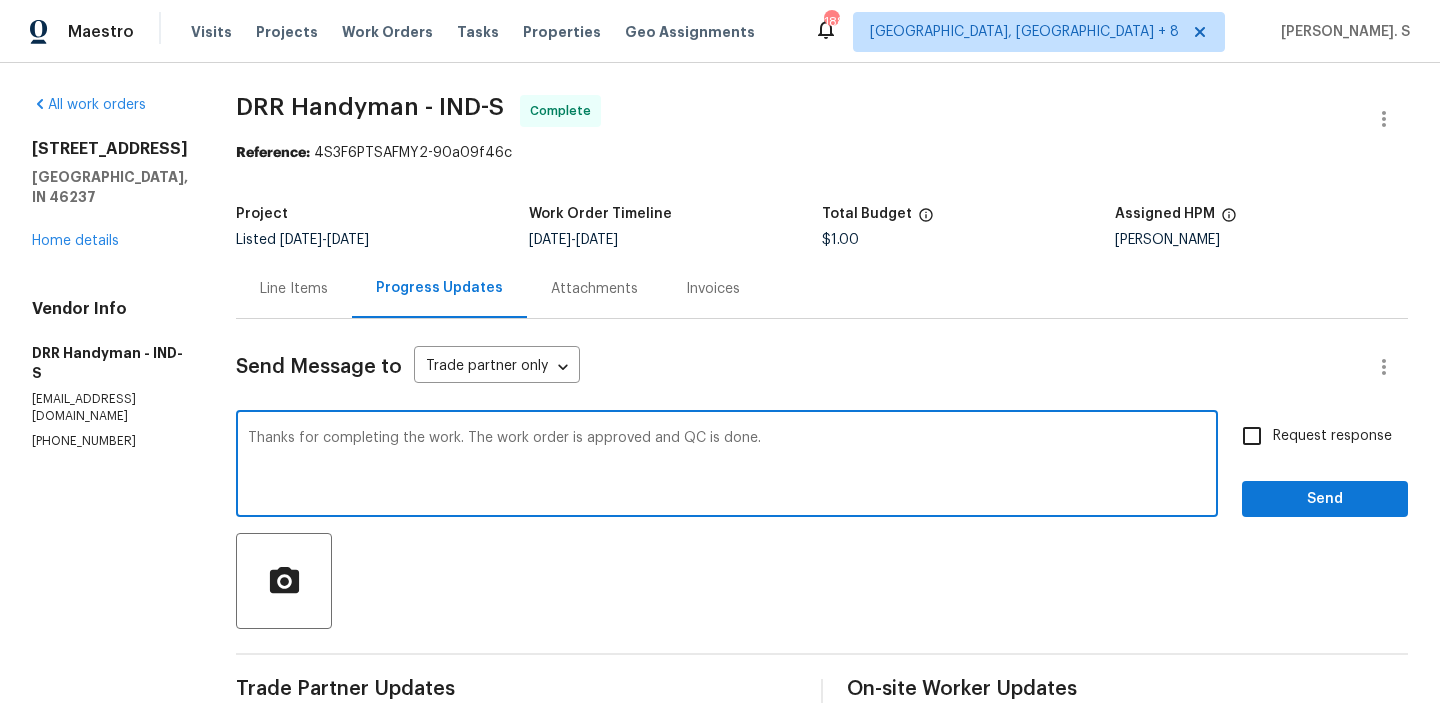 click on "Thanks for completing the work. The work order is approved and QC is done." at bounding box center [727, 466] 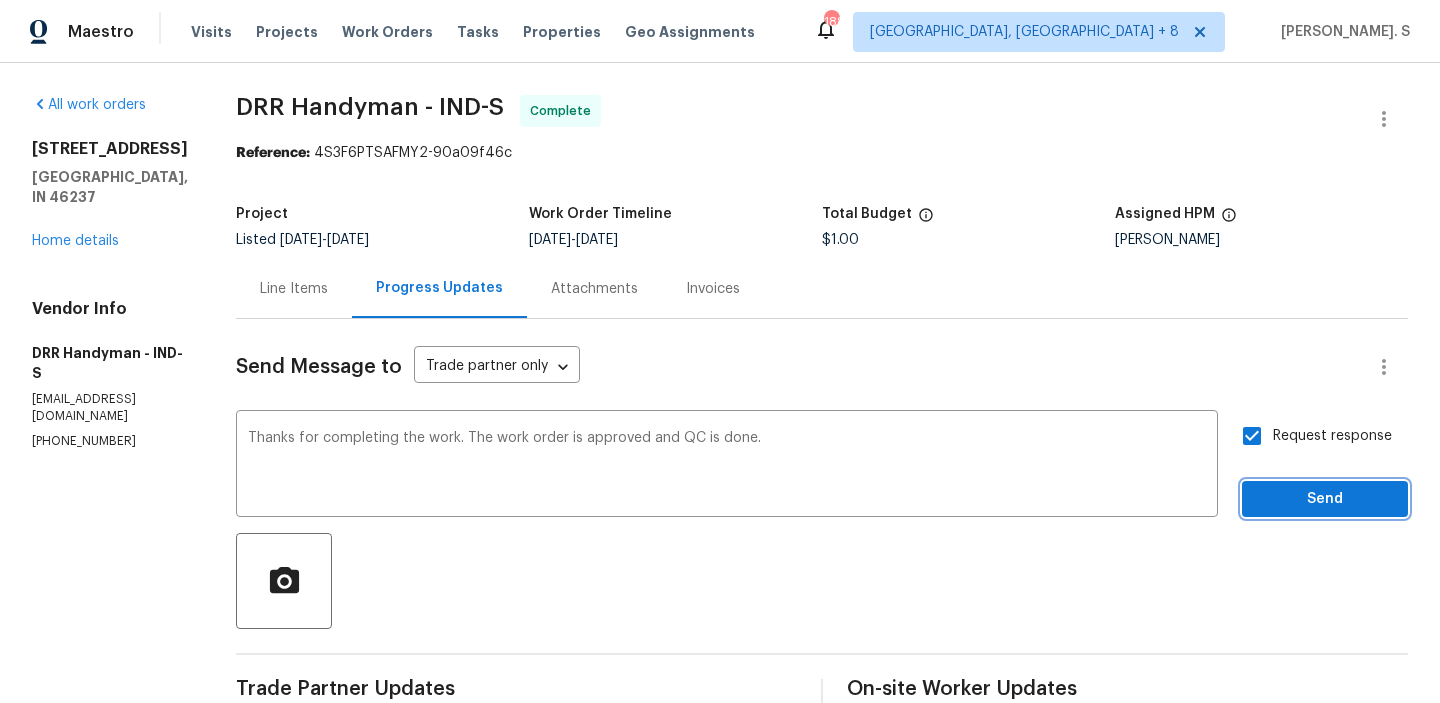 click on "Send" at bounding box center (1325, 499) 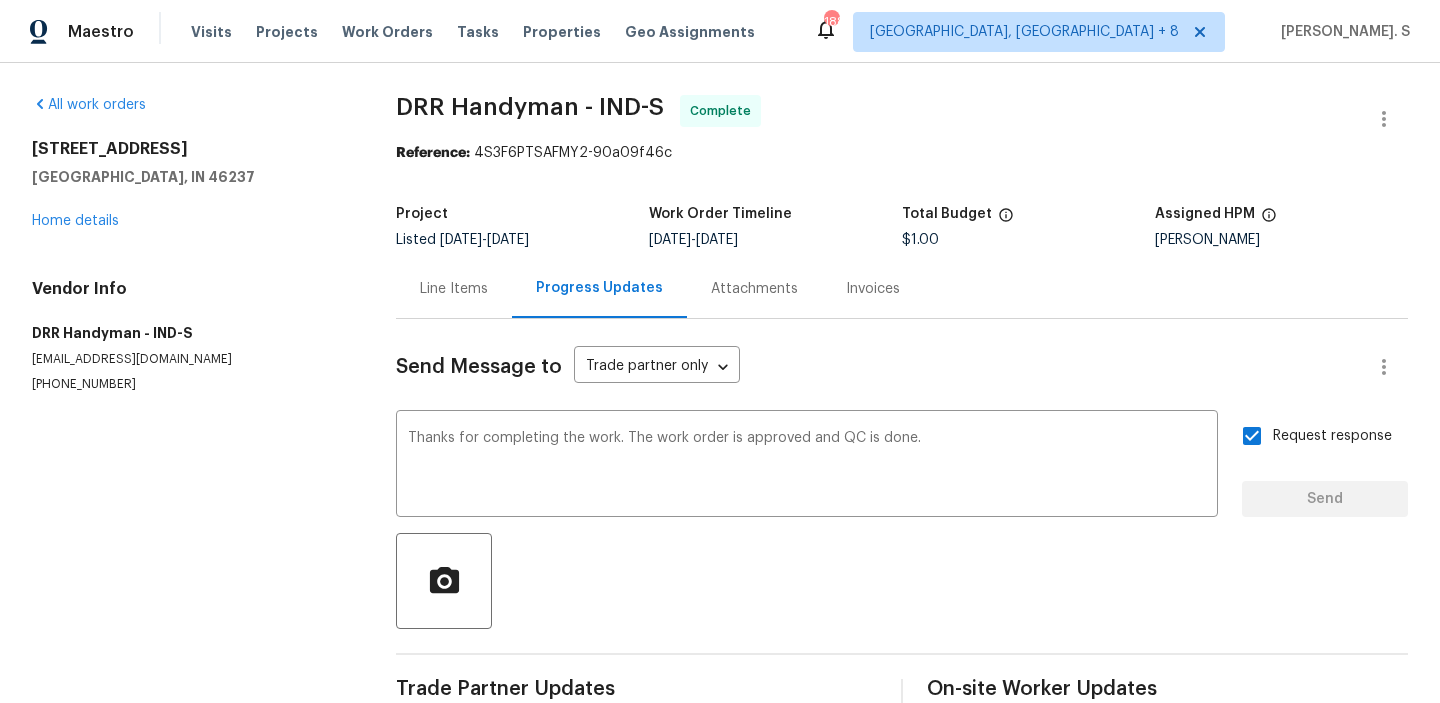 type 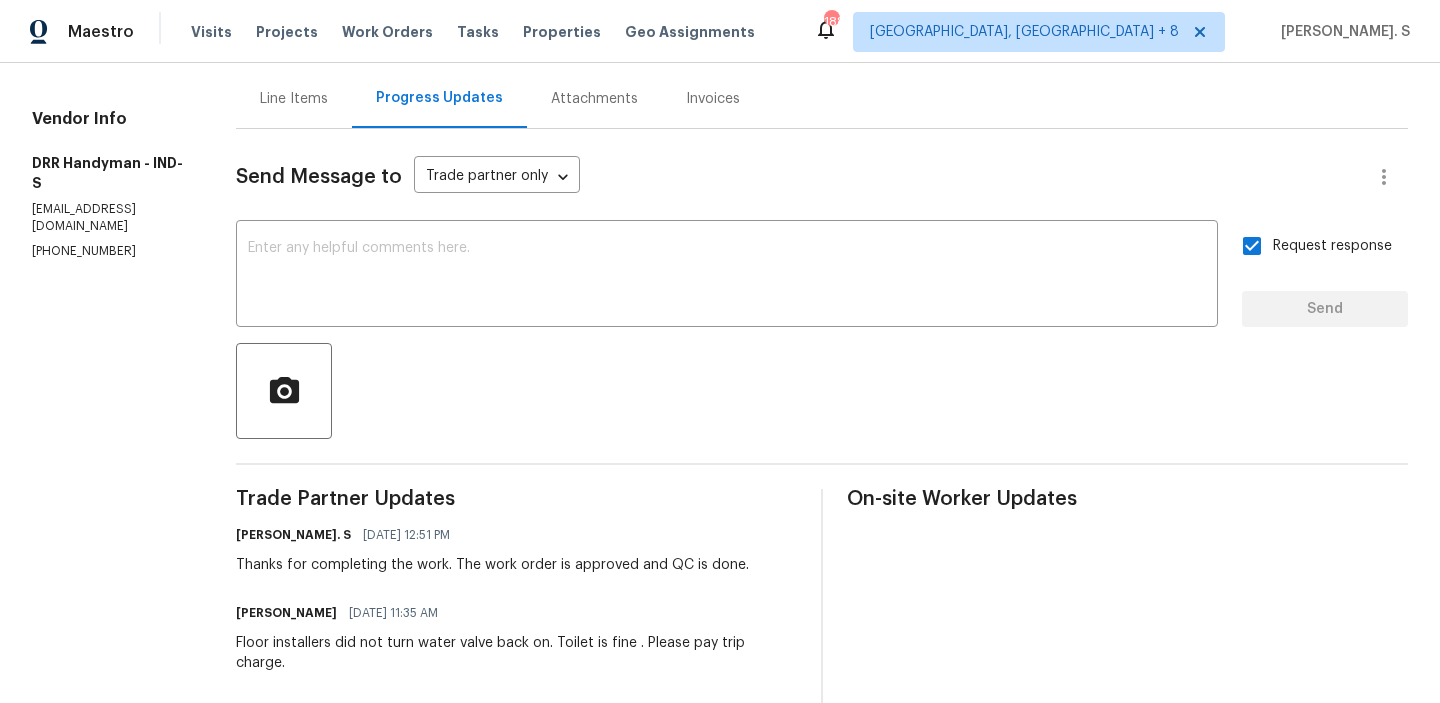 scroll, scrollTop: 248, scrollLeft: 0, axis: vertical 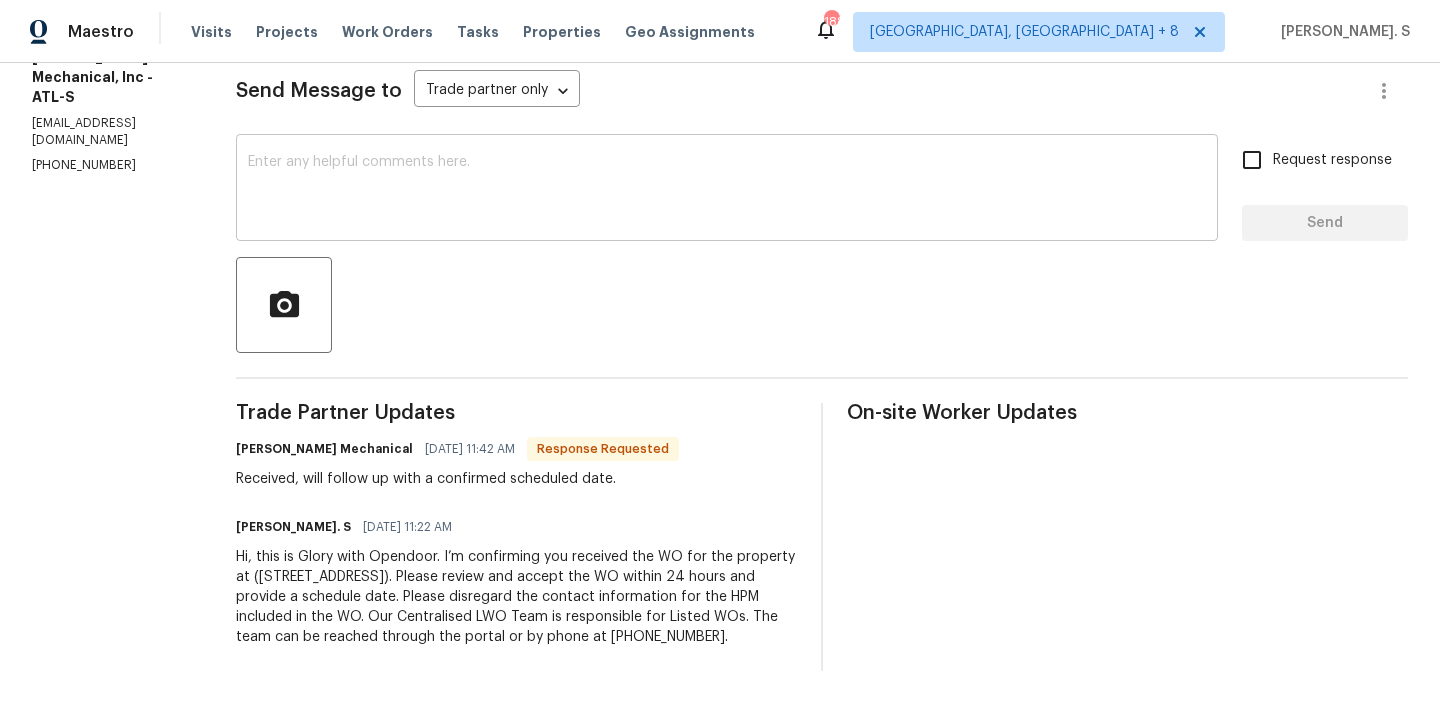 click at bounding box center (727, 190) 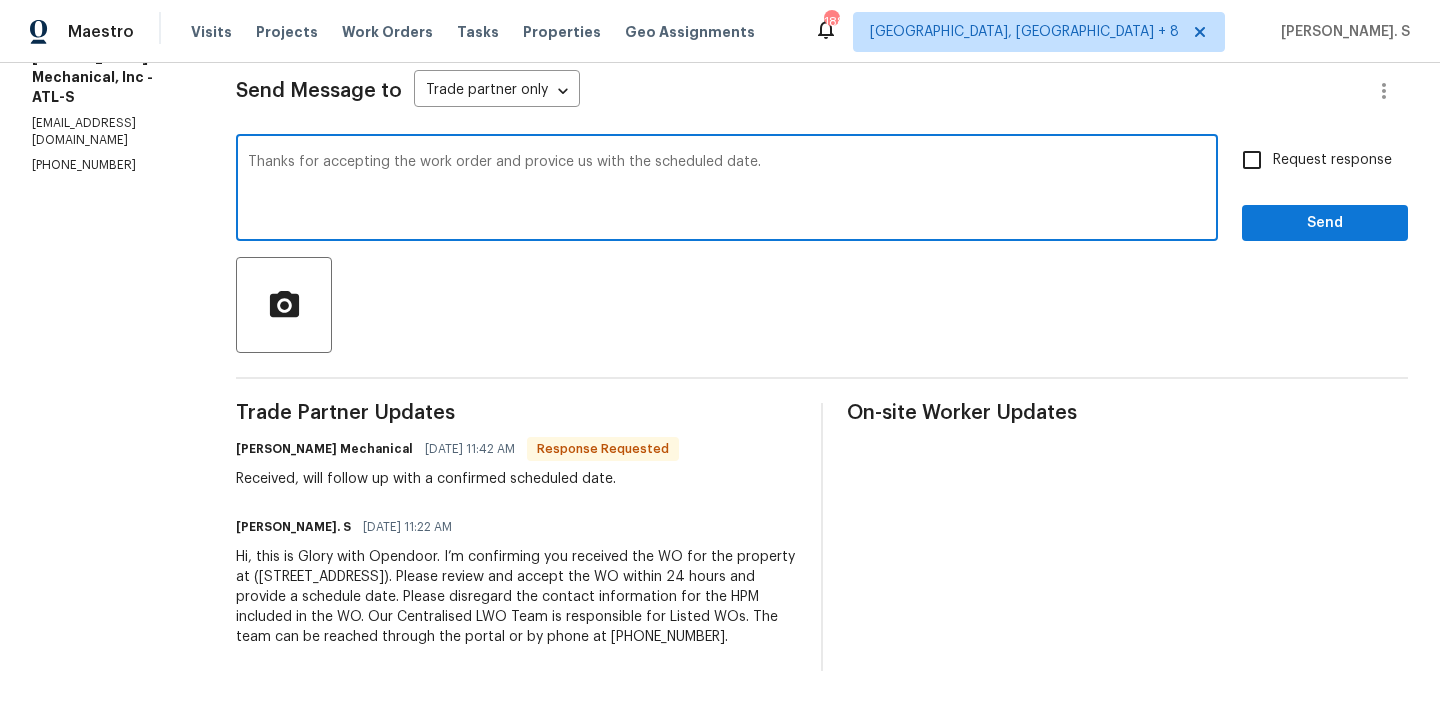 click on "Thanks for accepting the work order and provice us with the scheduled date." at bounding box center (727, 190) 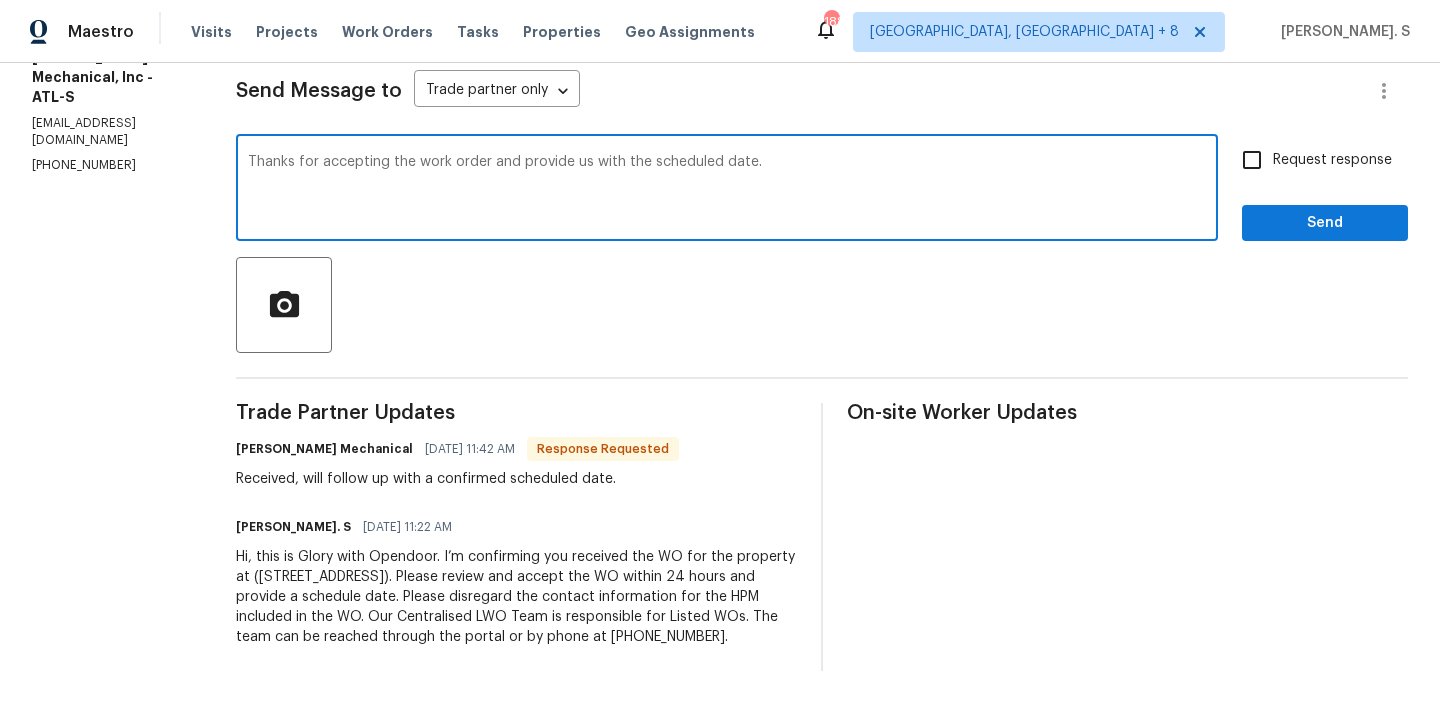 type on "Thanks for accepting the work order and provide us with the scheduled date." 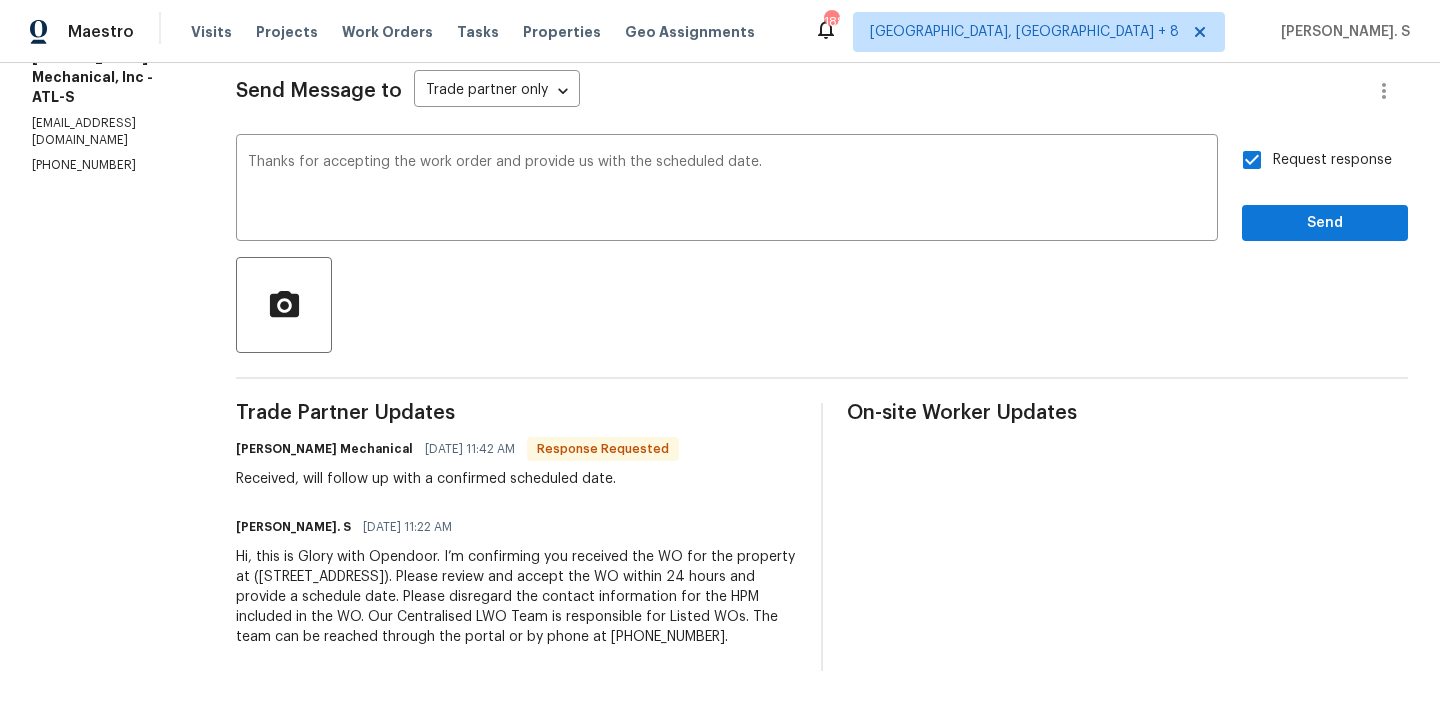 click on "Response Requested" at bounding box center [603, 449] 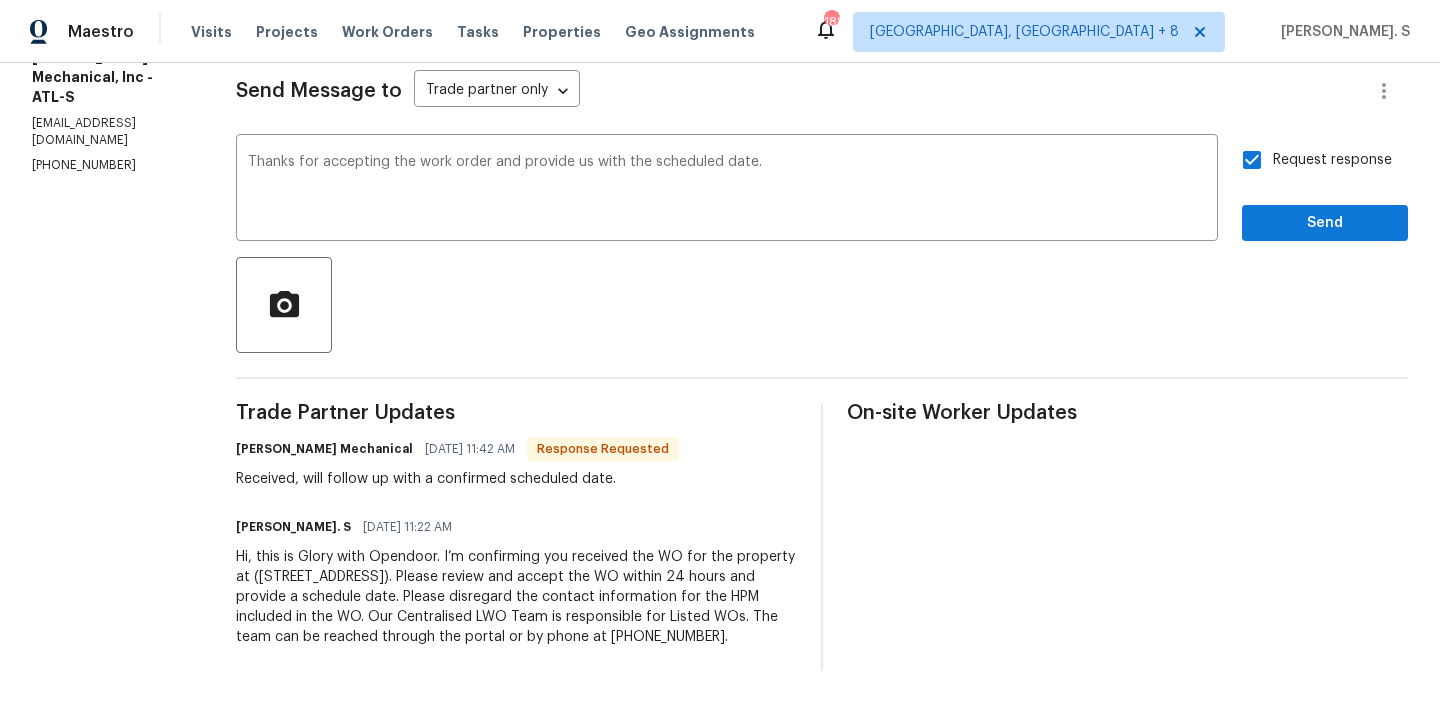 click on "Received, will follow up with a confirmed scheduled date." at bounding box center (457, 479) 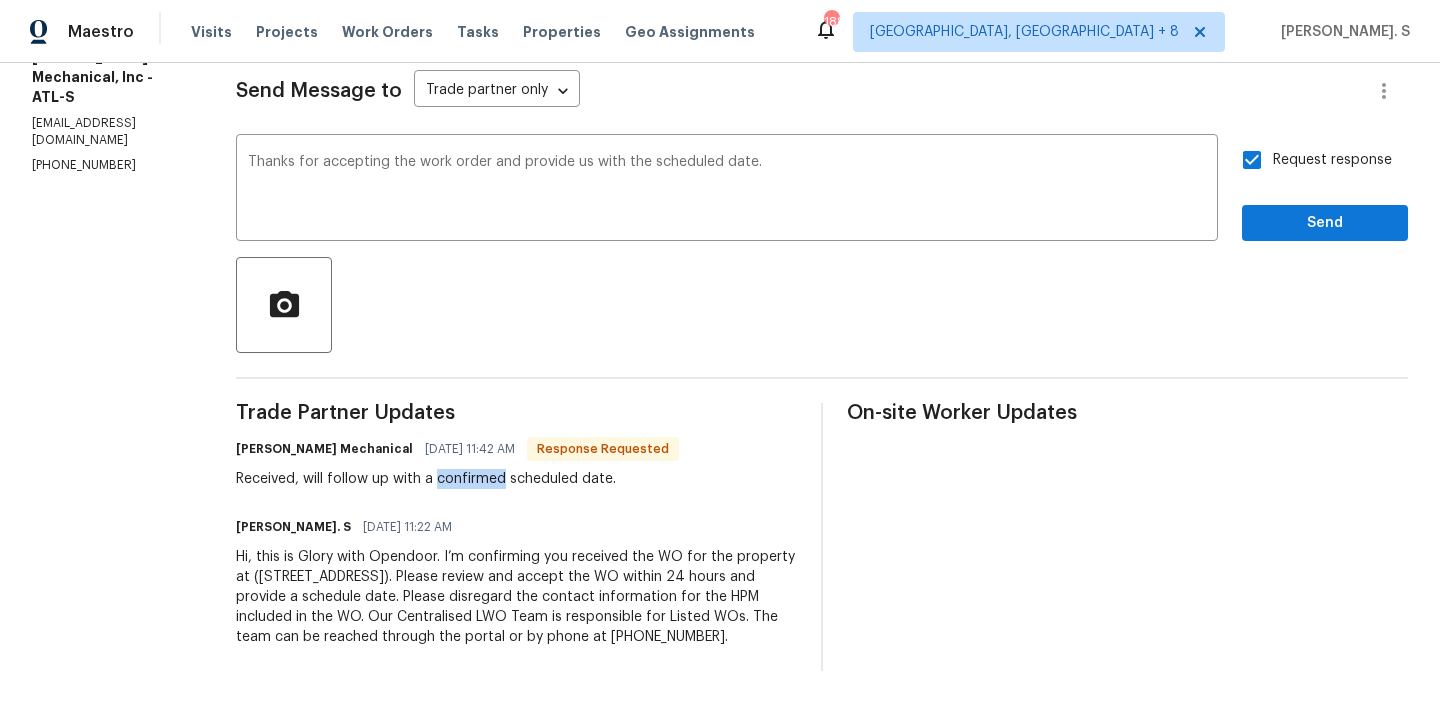 click on "Received, will follow up with a confirmed scheduled date." at bounding box center (457, 479) 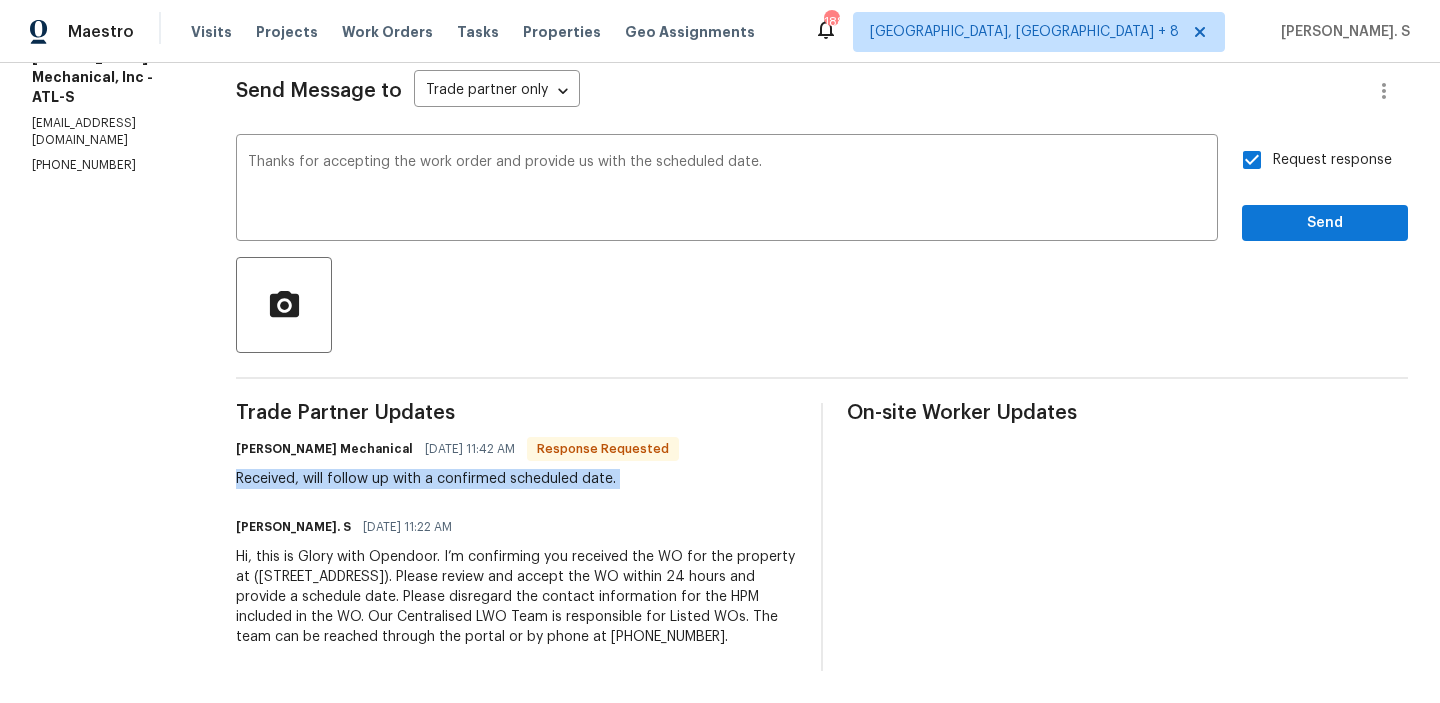 copy on "Received, will follow up with a confirmed scheduled date." 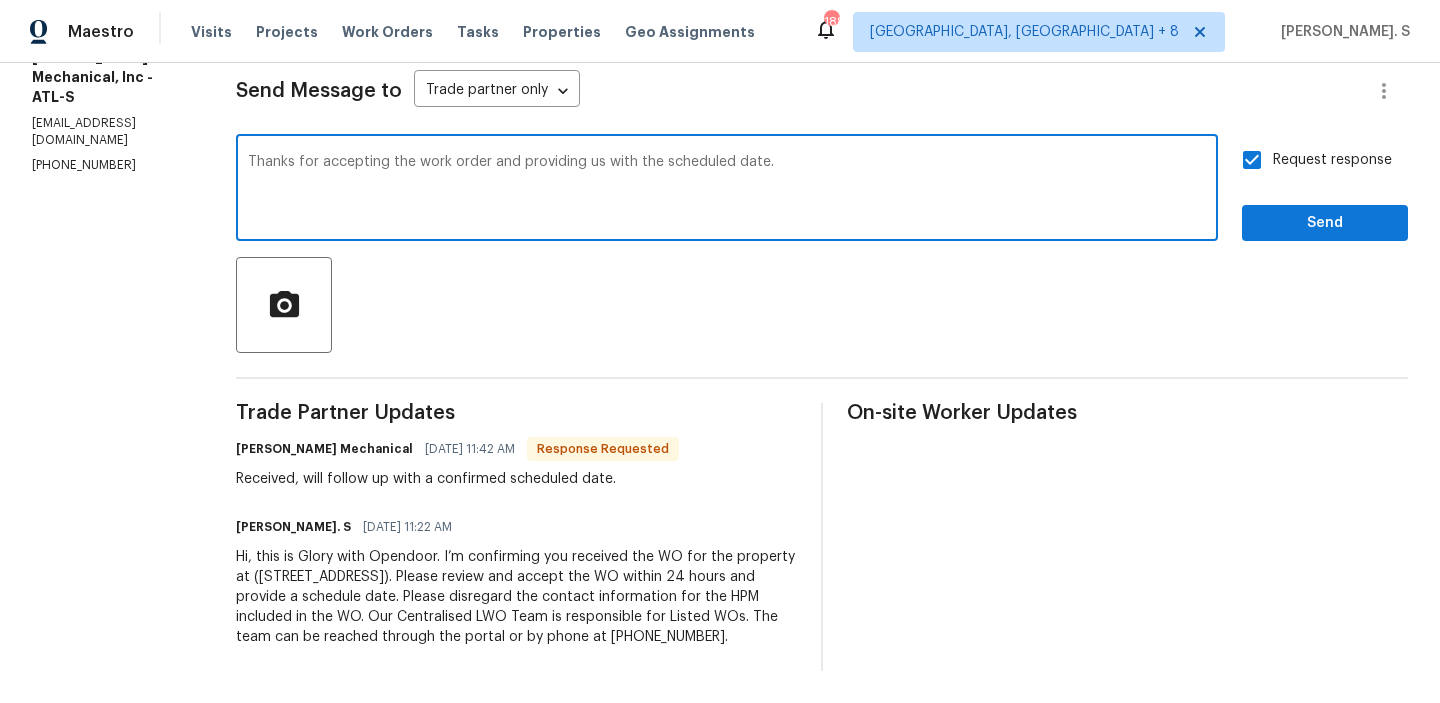 drag, startPoint x: 549, startPoint y: 153, endPoint x: 617, endPoint y: 148, distance: 68.18358 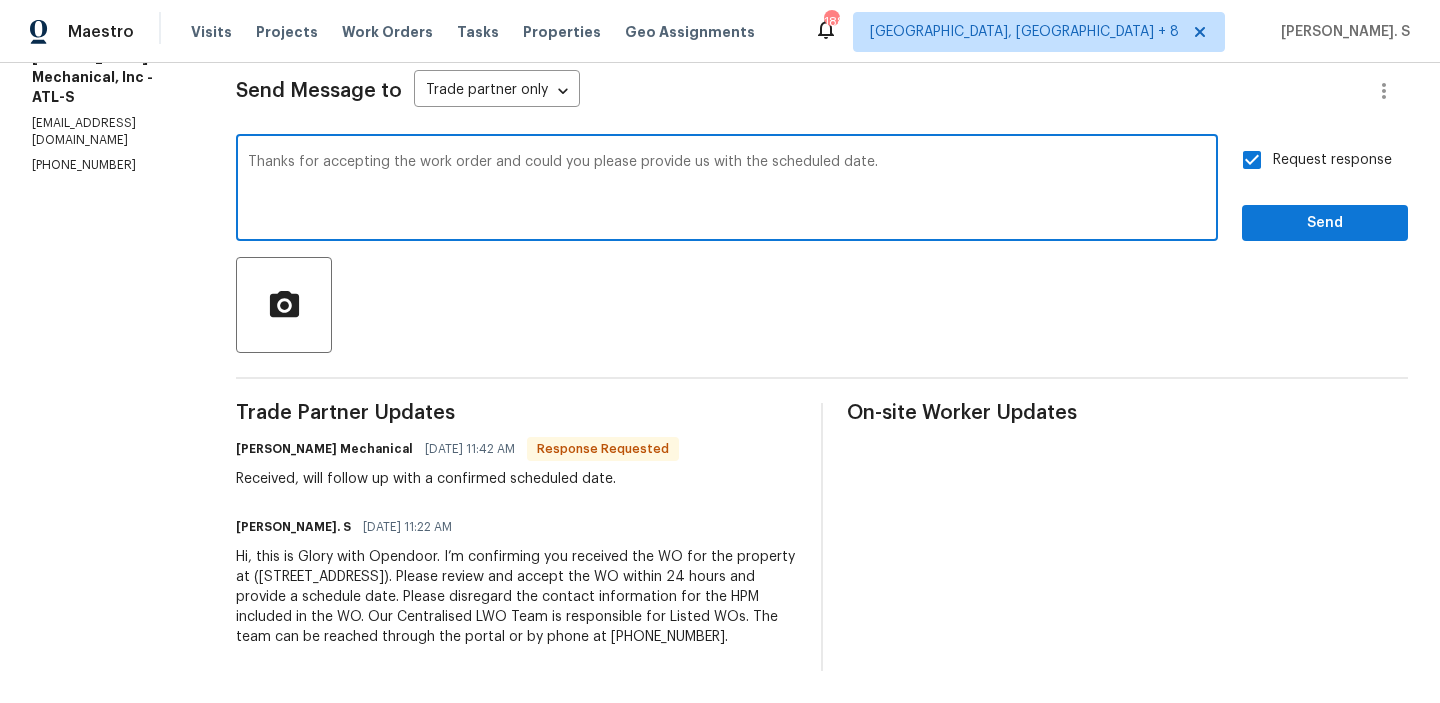 type on "Thanks for accepting the work order and could you please provide us with the scheduled date." 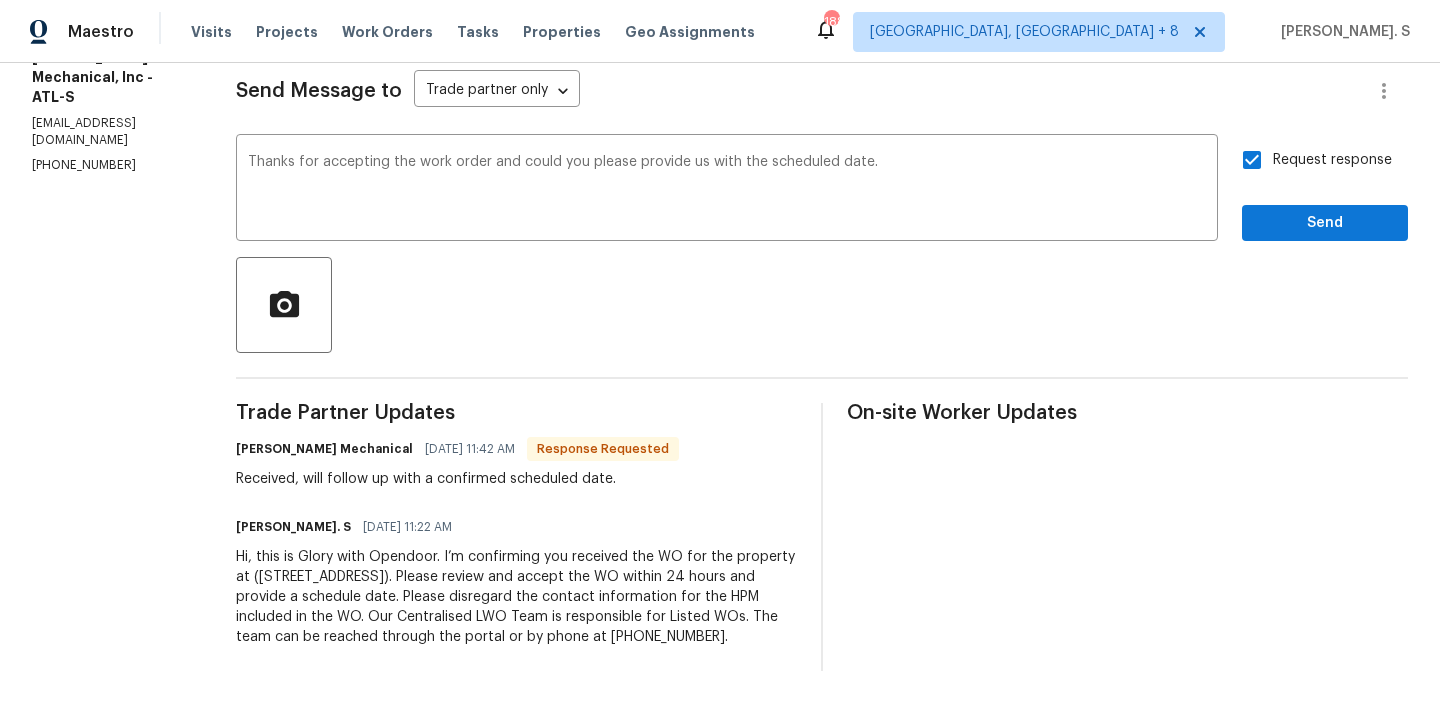 click on "Request response" at bounding box center (1311, 160) 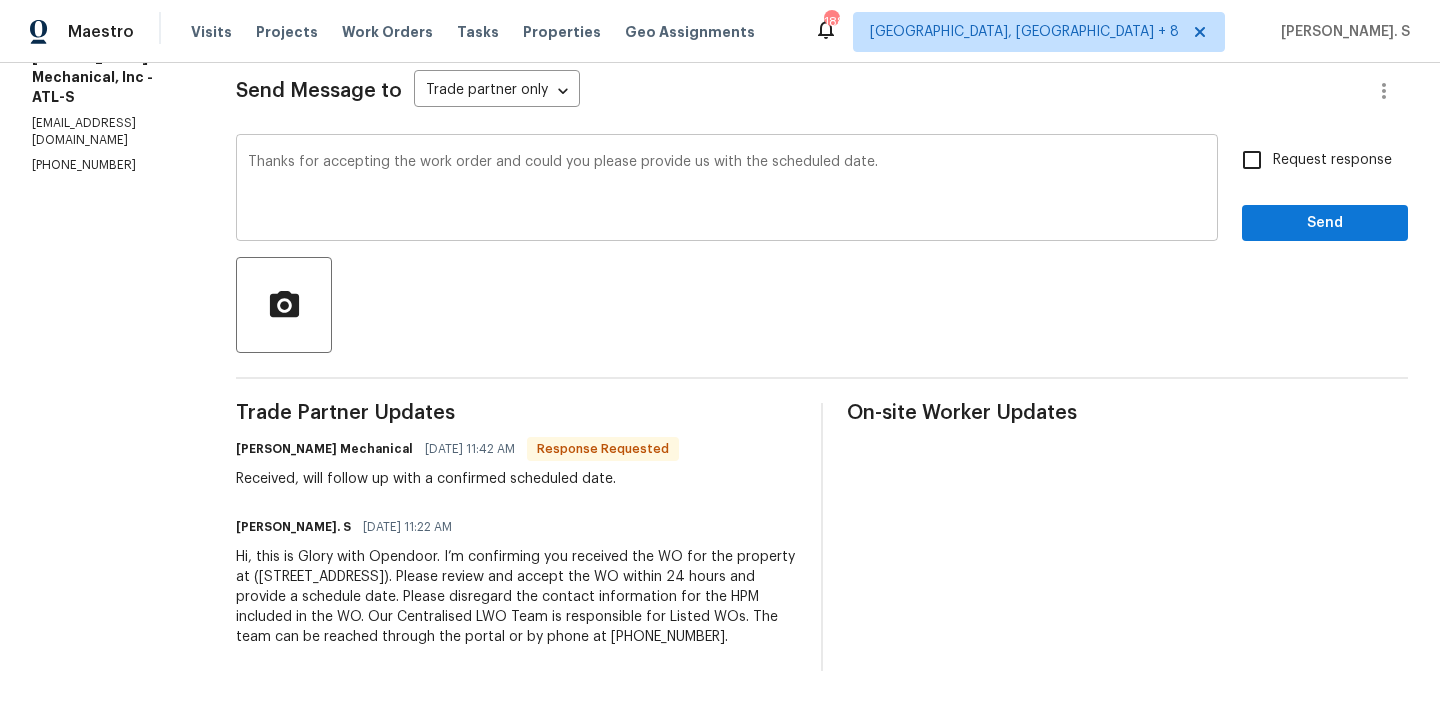 click on "Thanks for accepting the work order and could you please provide us with the scheduled date." at bounding box center [727, 190] 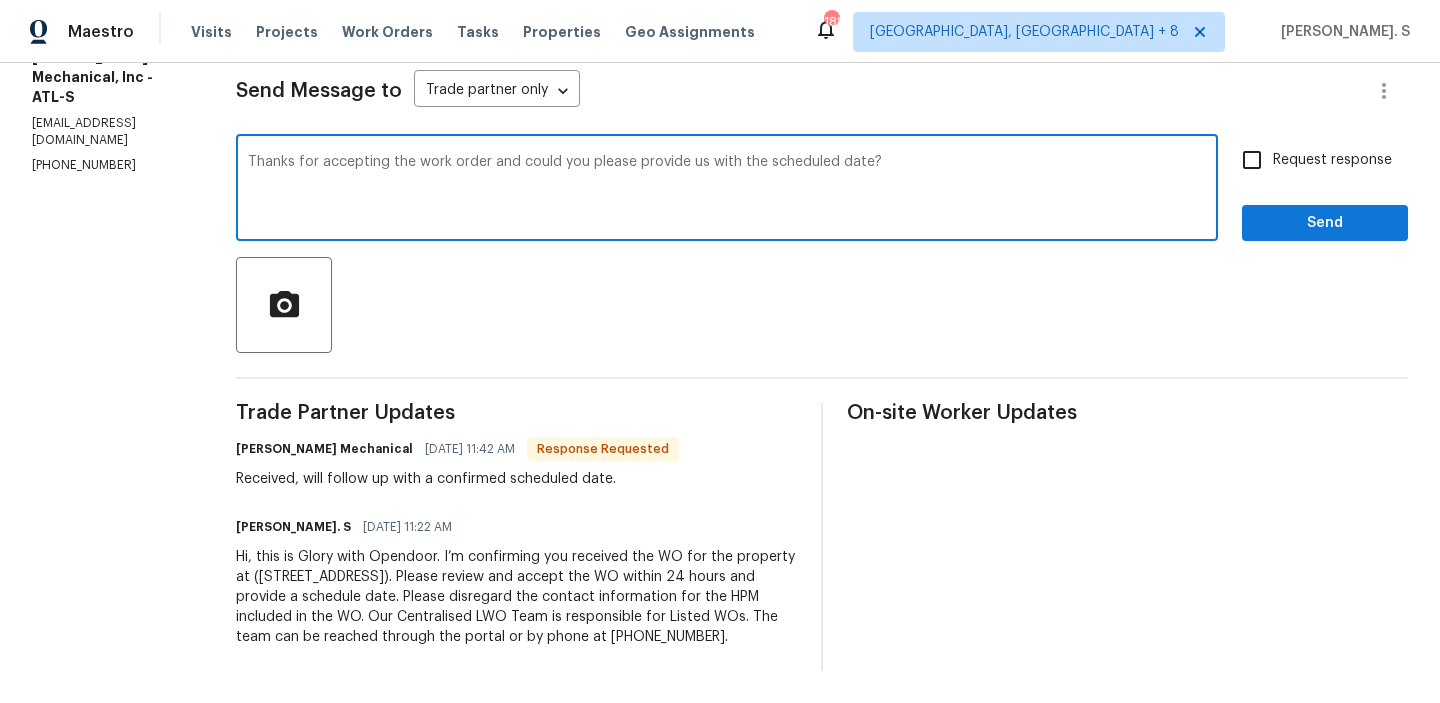 type on "Thanks for accepting the work order and could you please provide us with the scheduled date?" 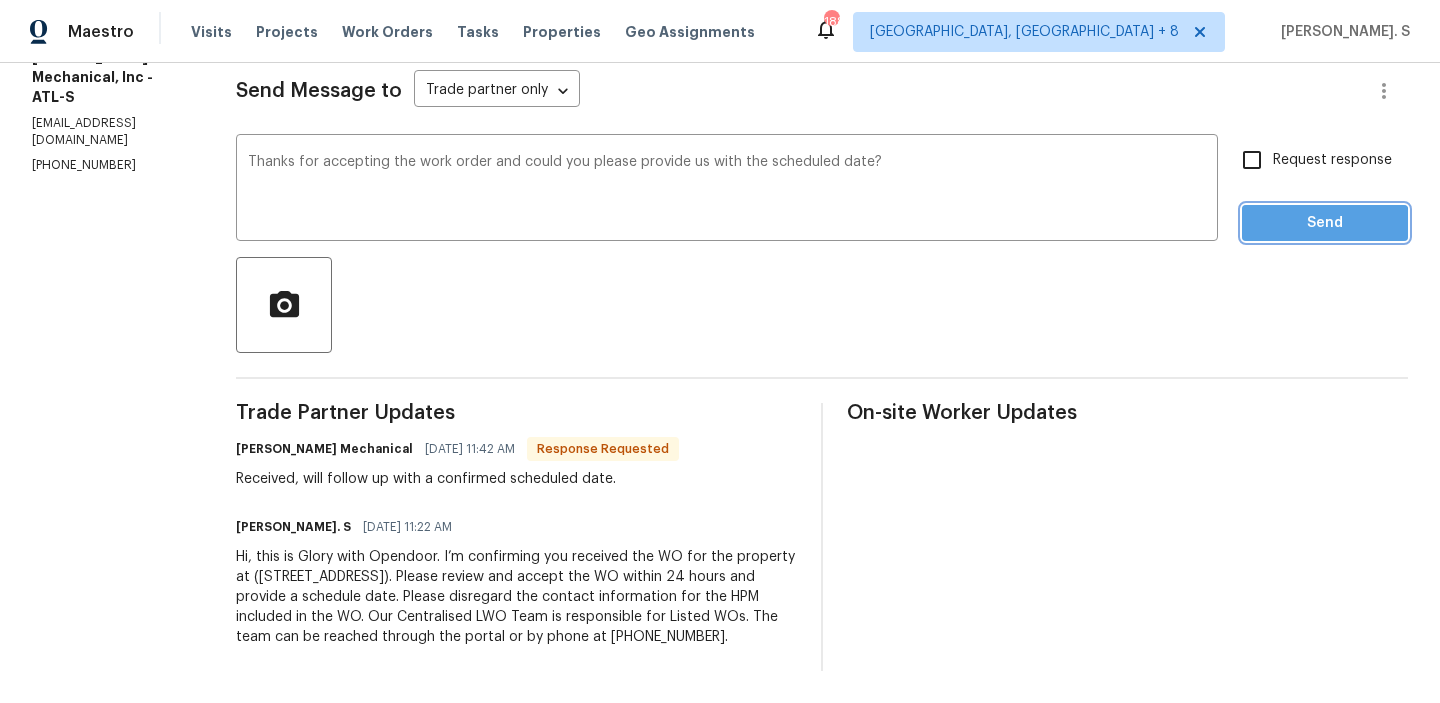 click on "Send" at bounding box center [1325, 223] 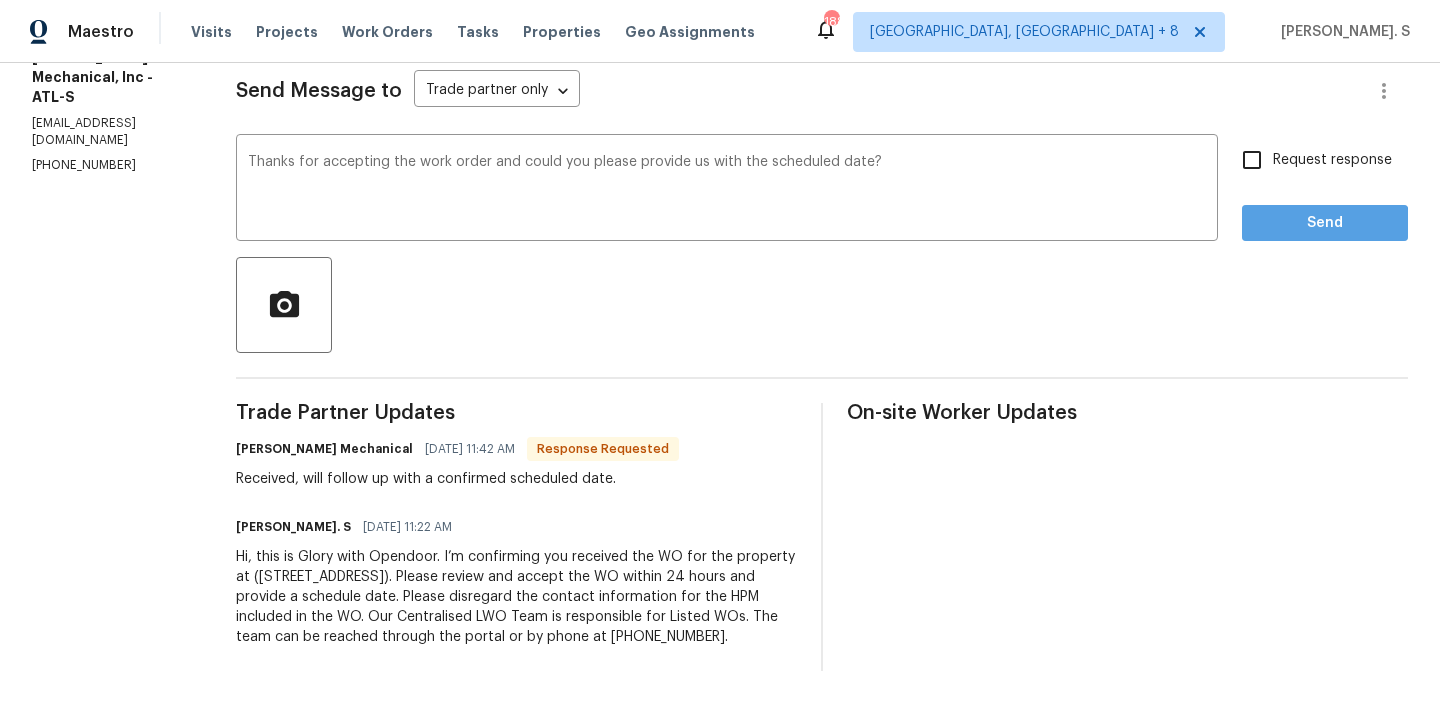 scroll, scrollTop: 44, scrollLeft: 0, axis: vertical 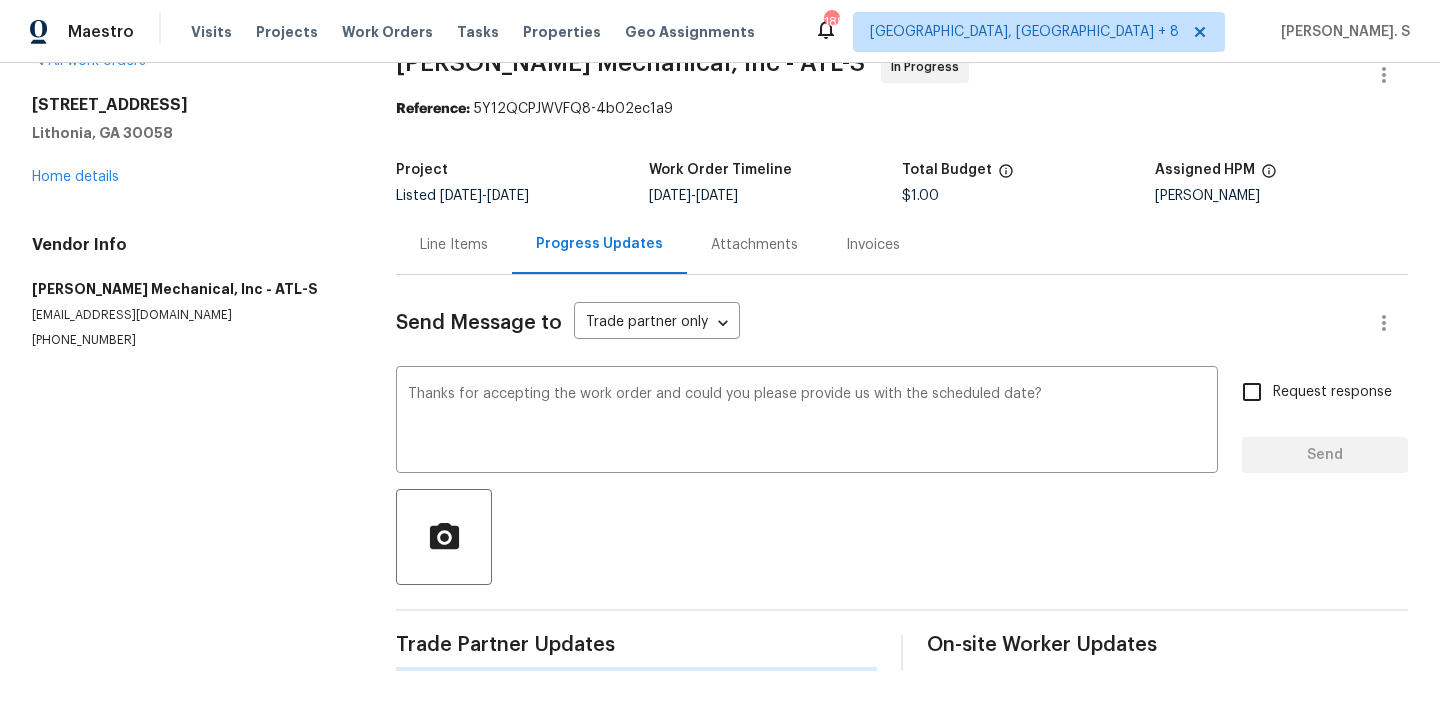 type 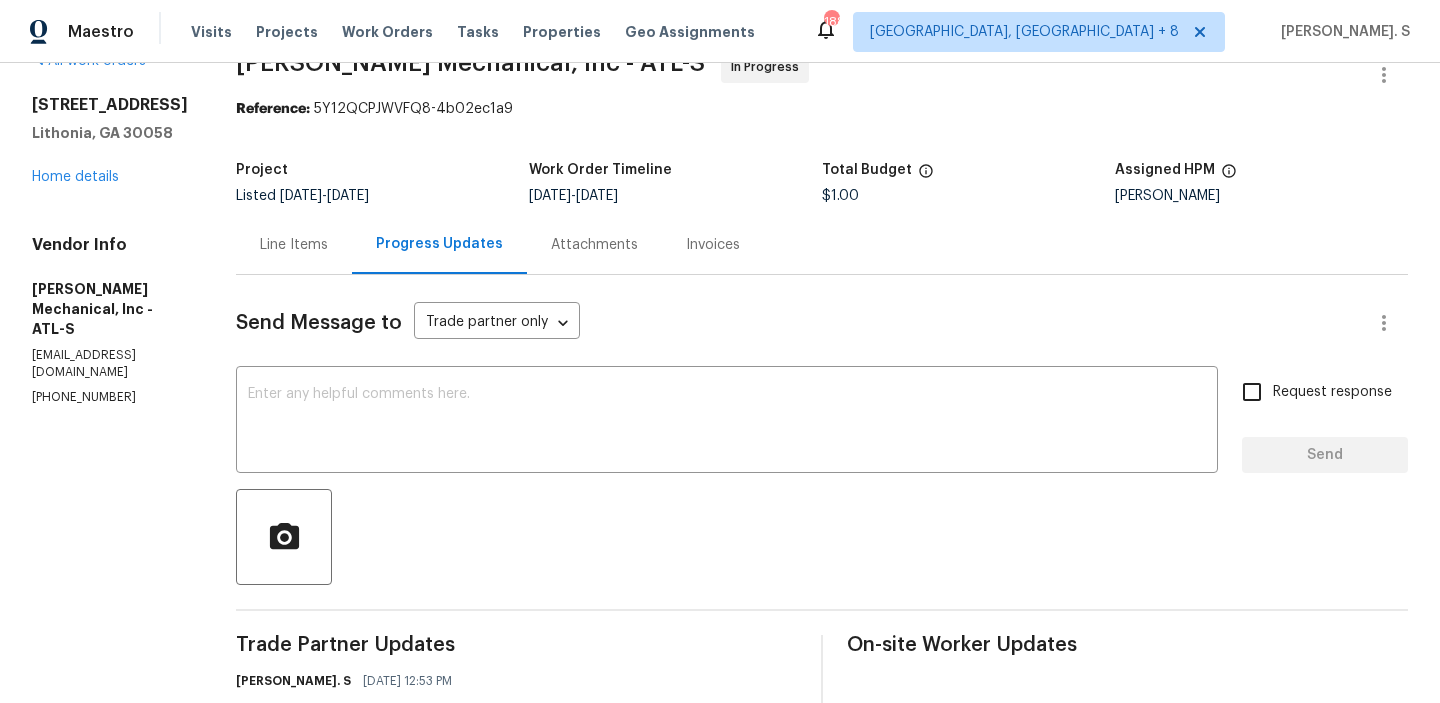 scroll, scrollTop: 288, scrollLeft: 0, axis: vertical 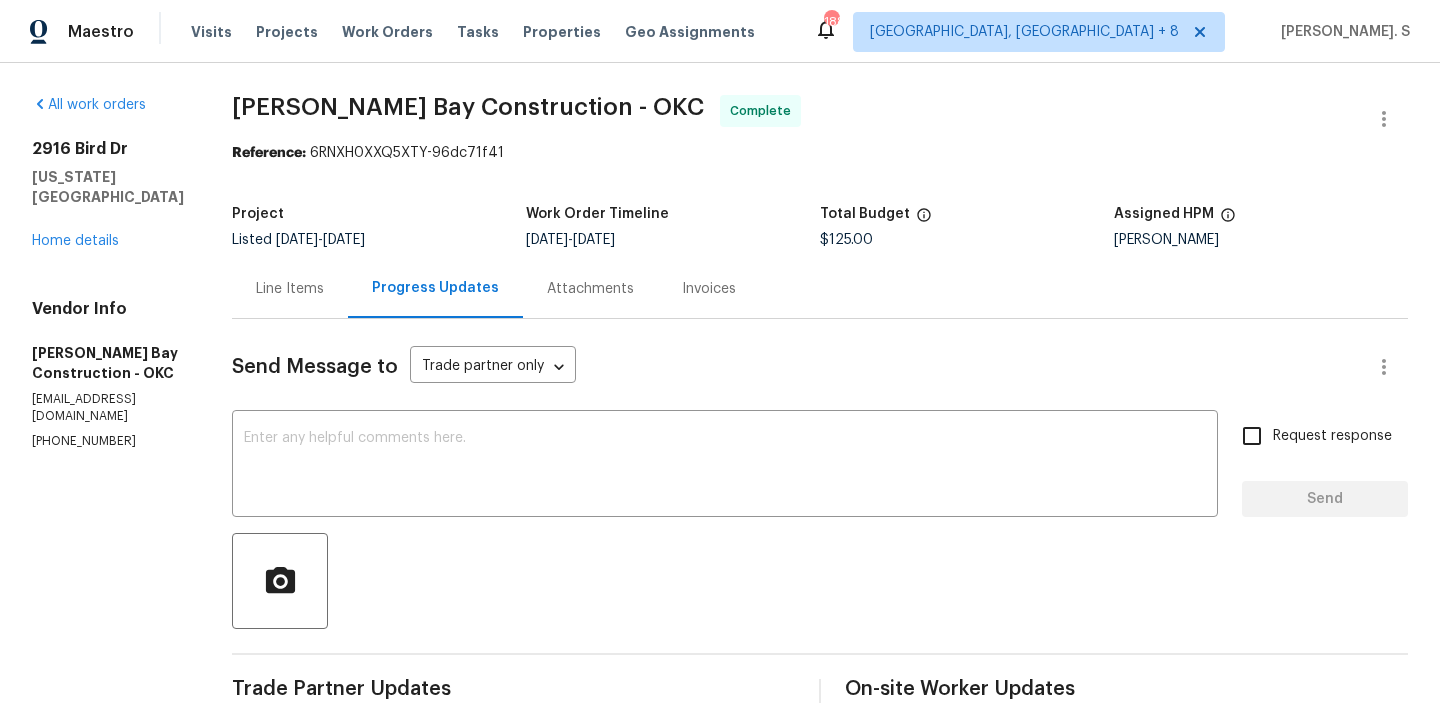 click on "[STREET_ADDRESS][US_STATE] Home details" at bounding box center (108, 195) 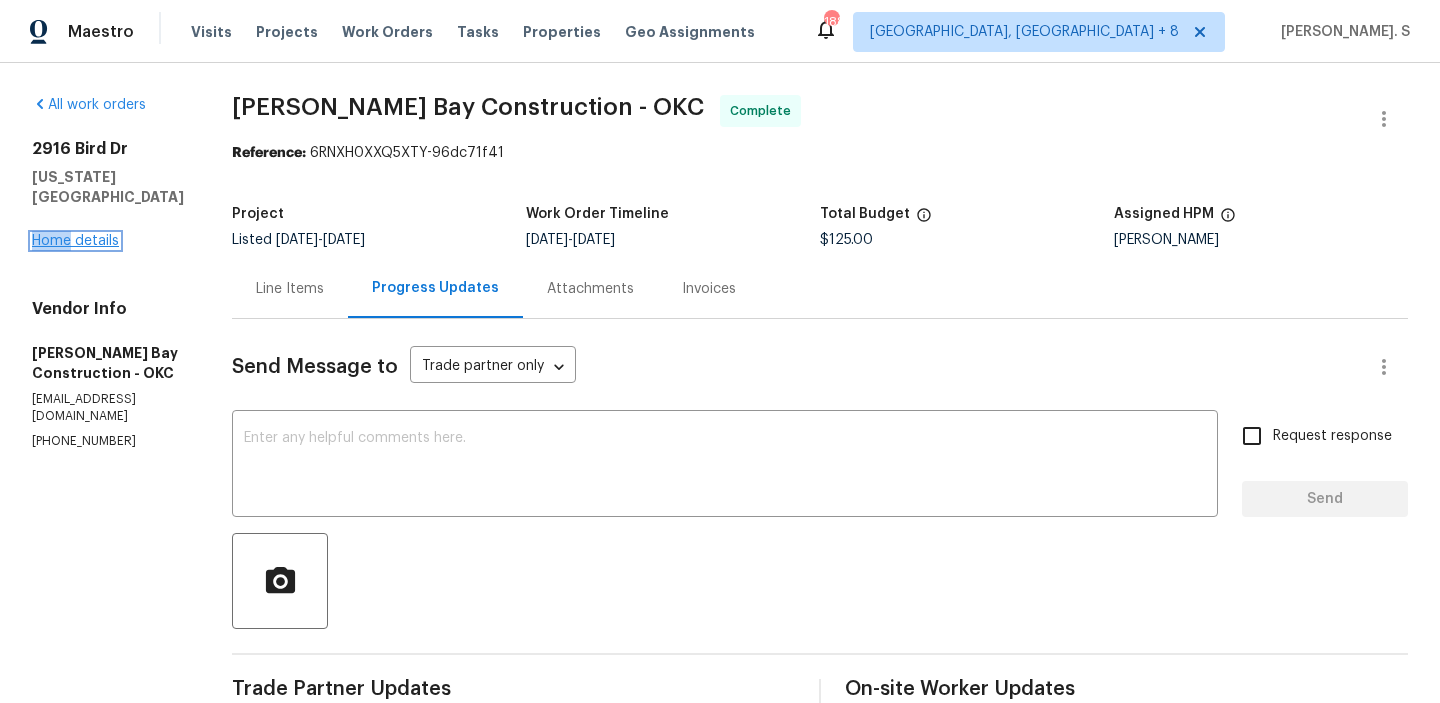 click on "Home details" at bounding box center (75, 241) 